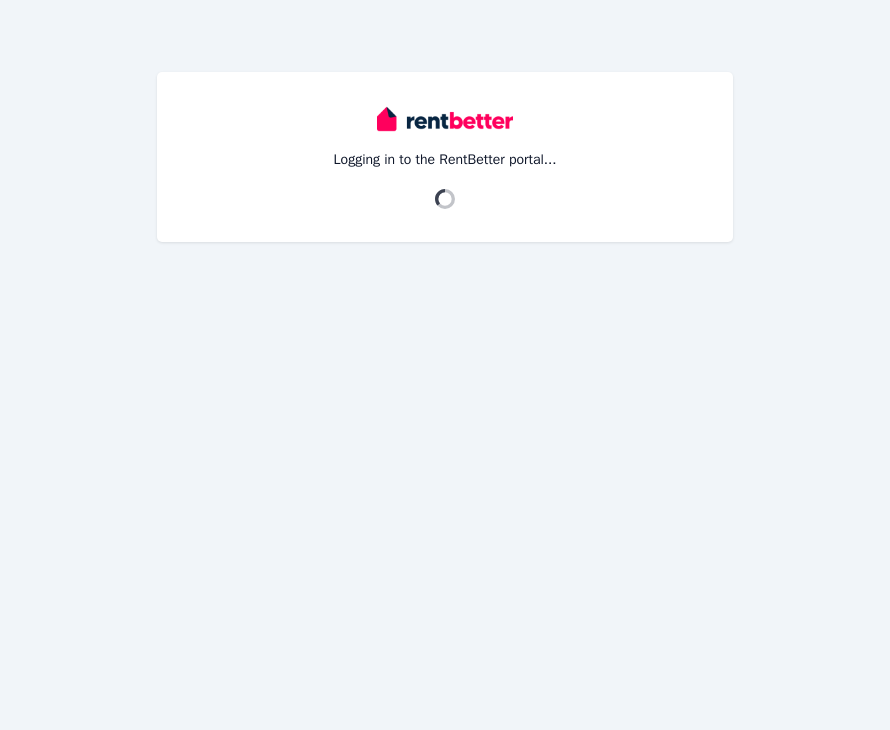 scroll, scrollTop: 0, scrollLeft: 0, axis: both 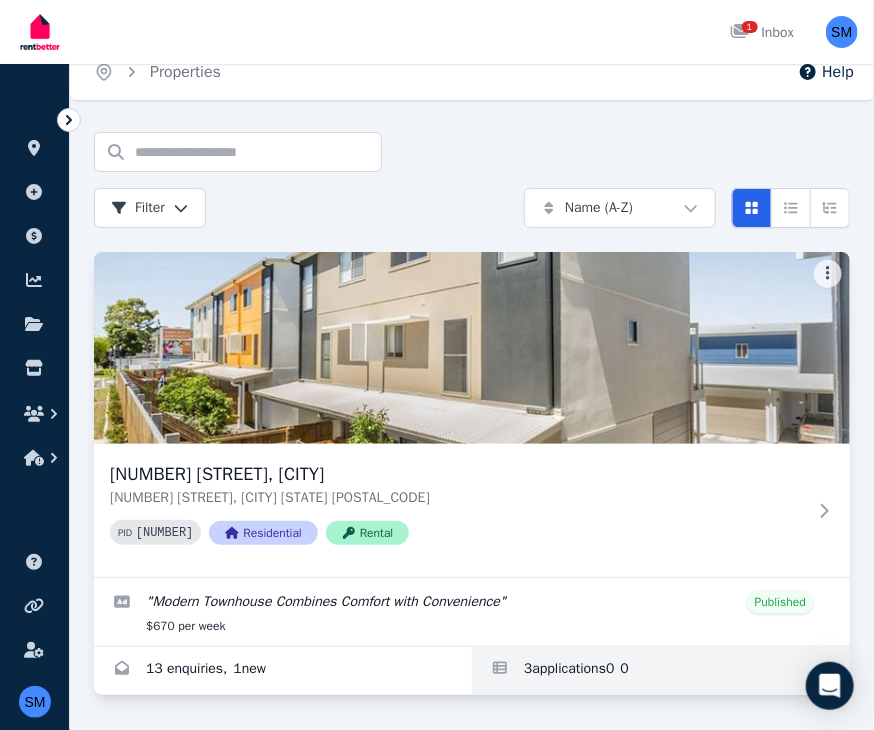 click at bounding box center [661, 671] 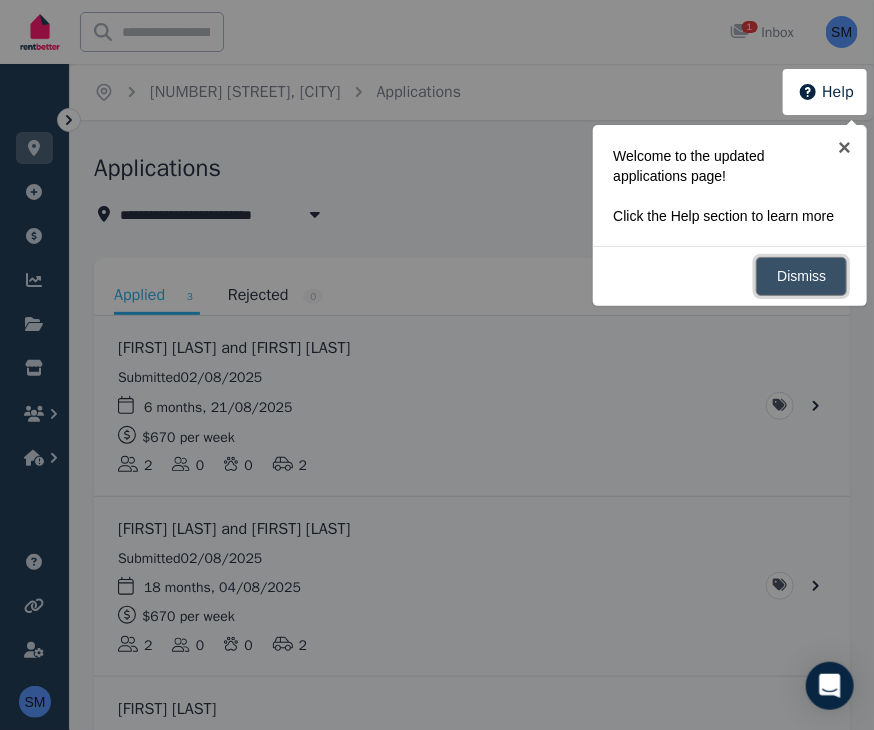 click on "Dismiss" at bounding box center [801, 276] 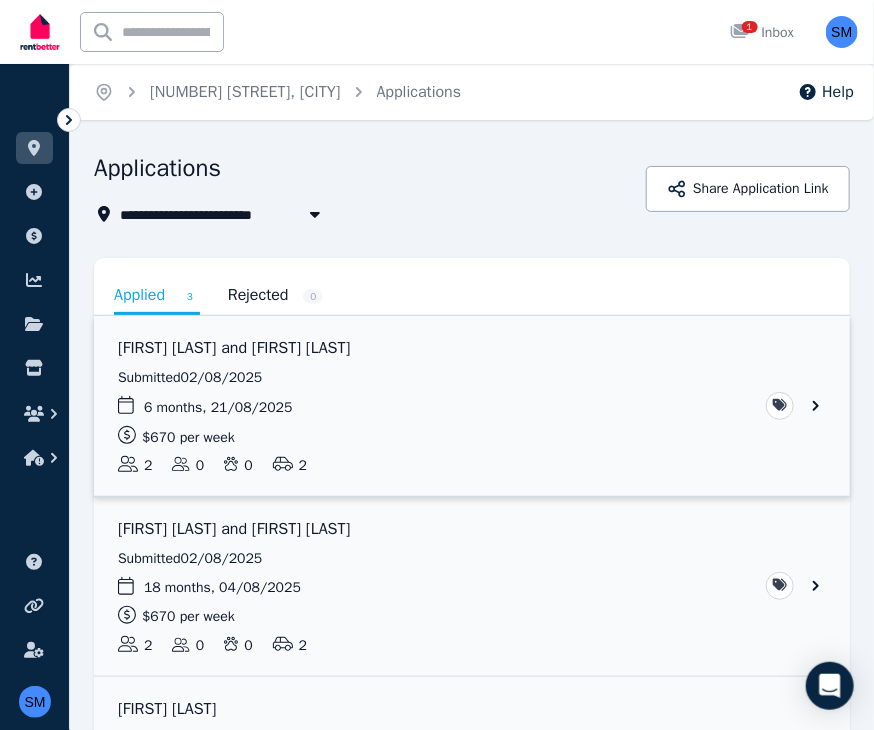 click at bounding box center (472, 406) 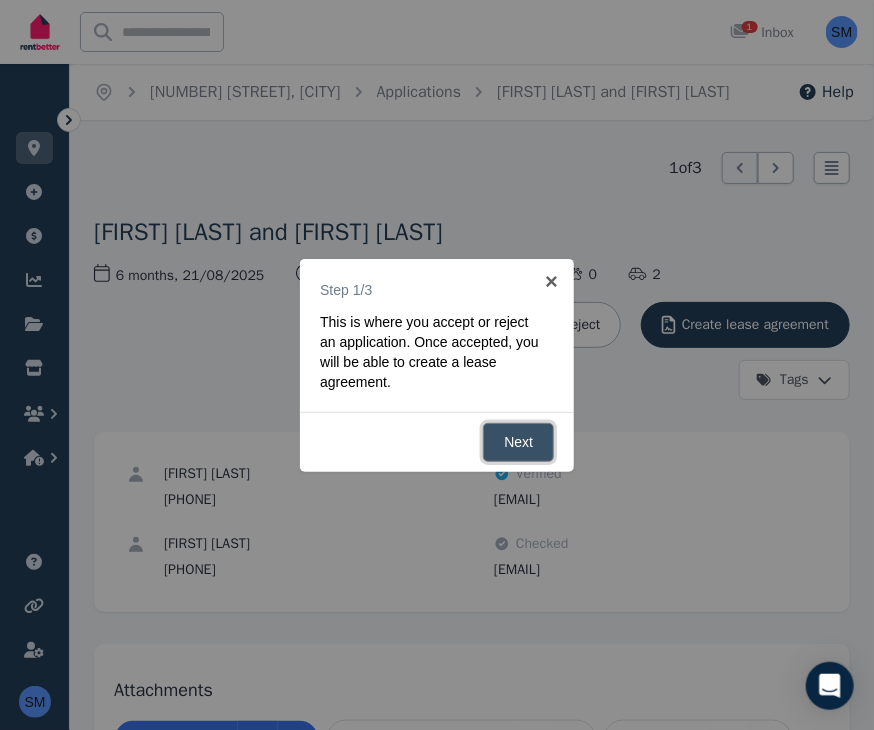 click on "Next" at bounding box center [518, 442] 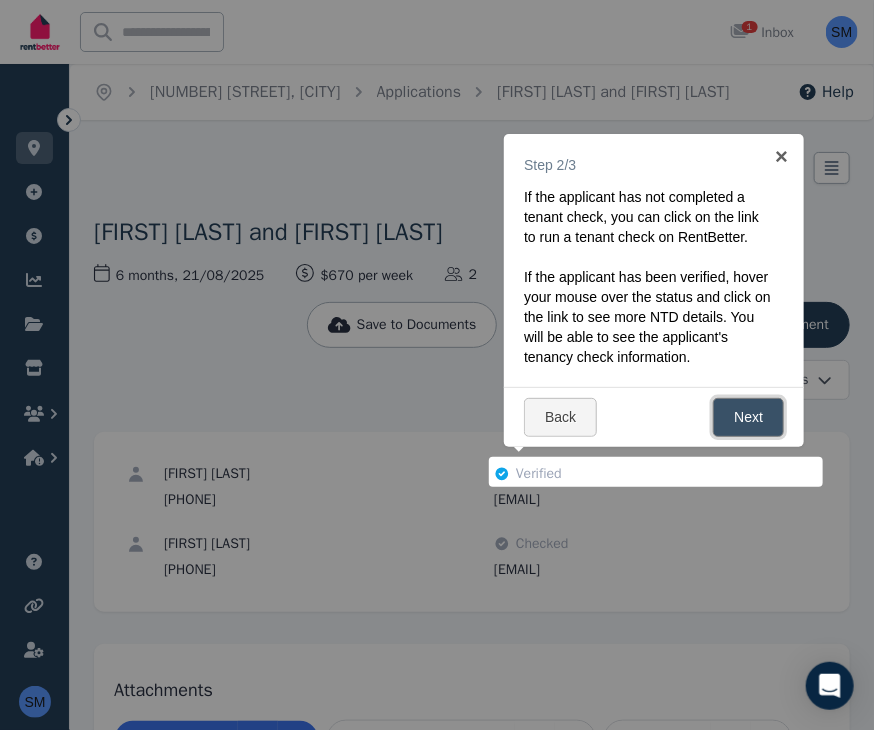 click on "Next" at bounding box center (748, 417) 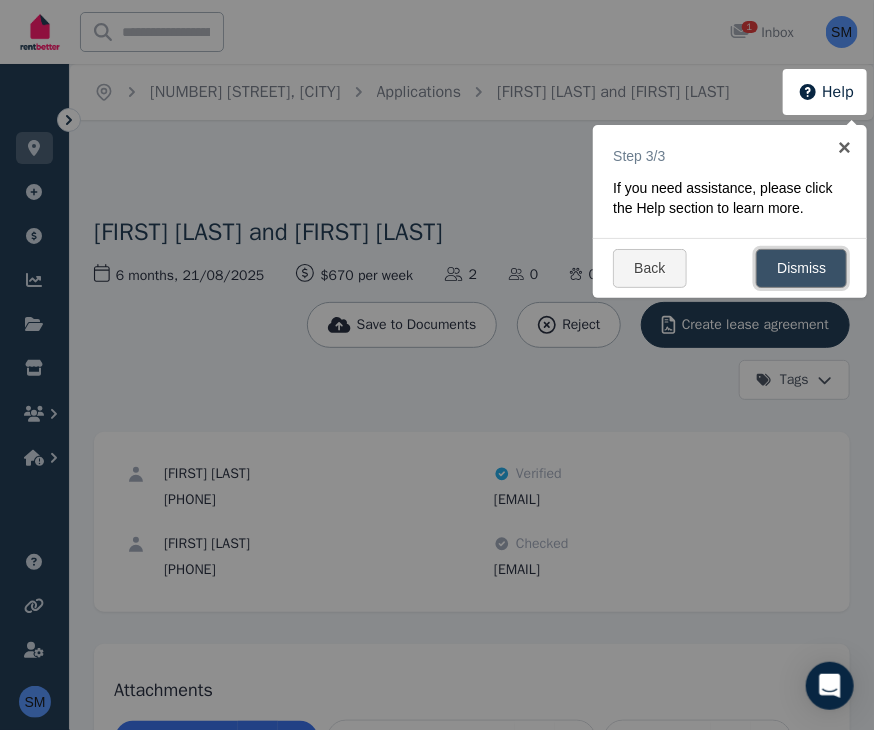 click on "Dismiss" at bounding box center (801, 268) 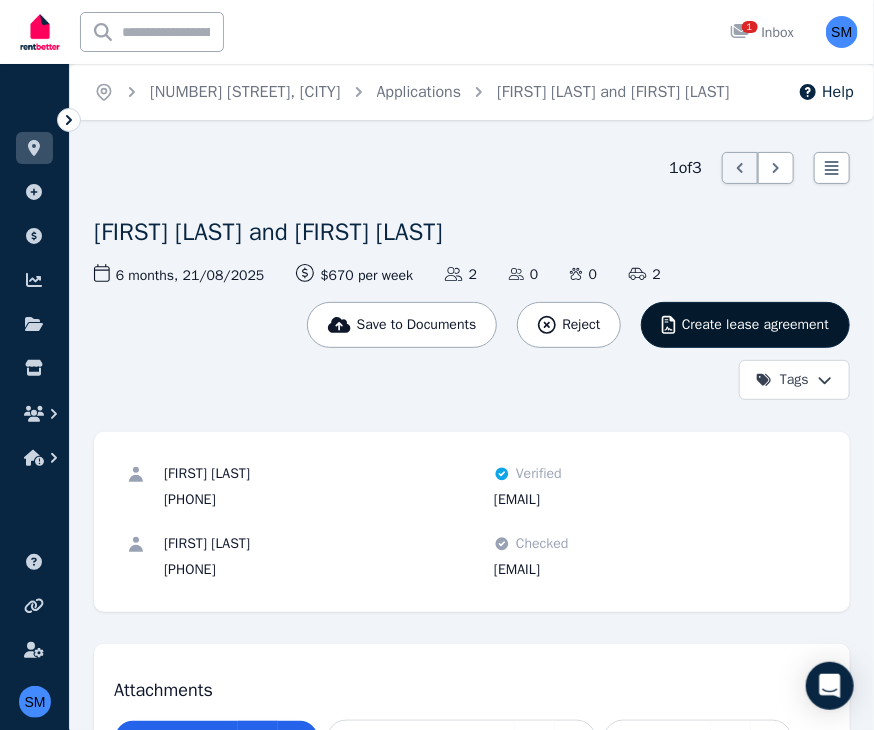 click on "Create lease agreement" at bounding box center [755, 325] 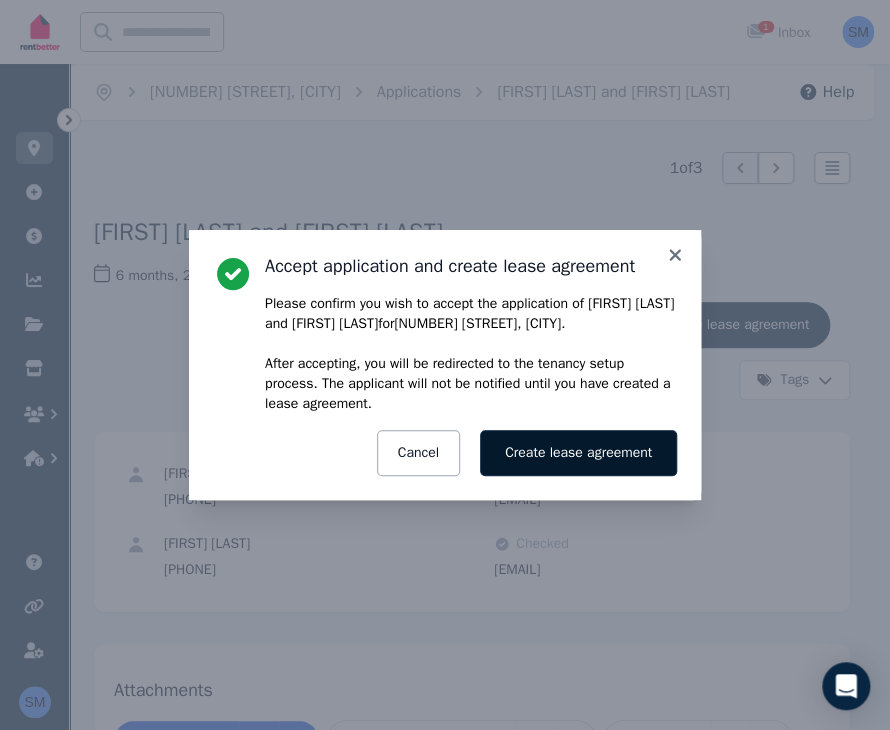 click on "Create lease agreement" at bounding box center [578, 453] 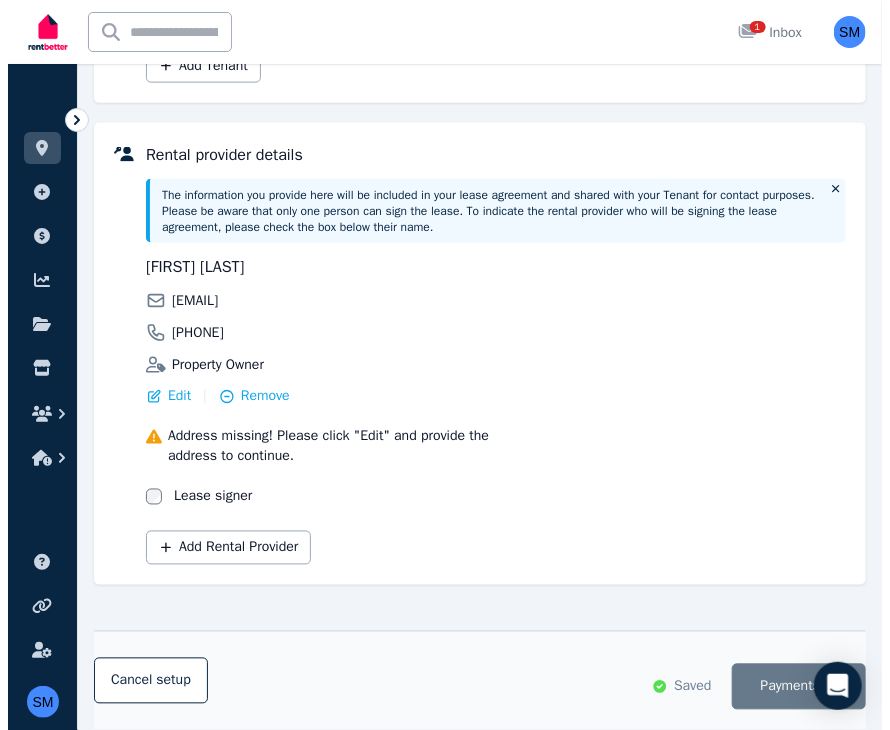 scroll, scrollTop: 720, scrollLeft: 0, axis: vertical 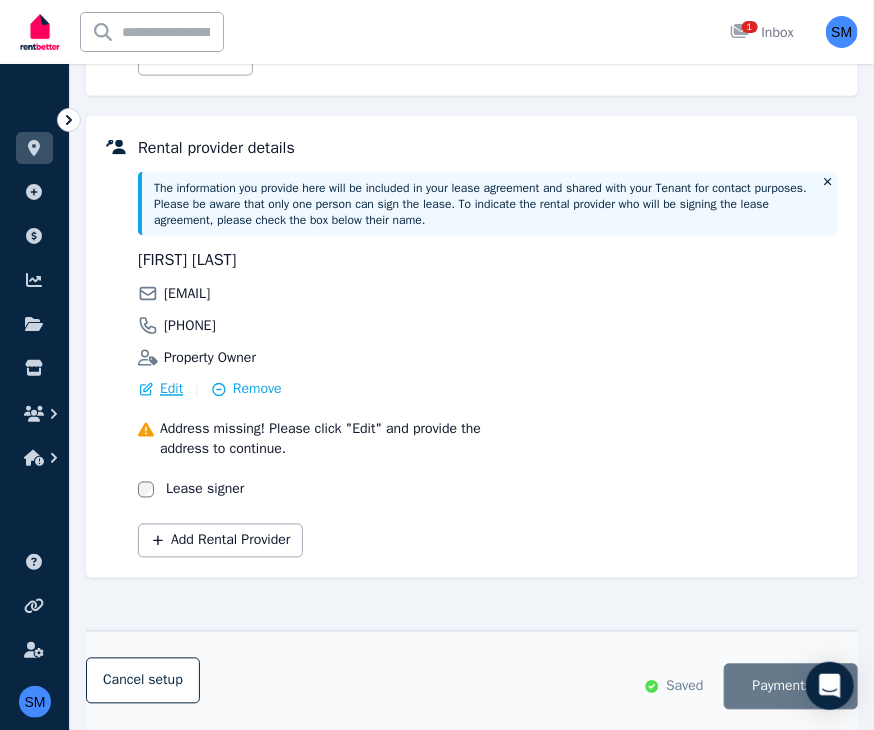 click on "Edit" at bounding box center [171, 390] 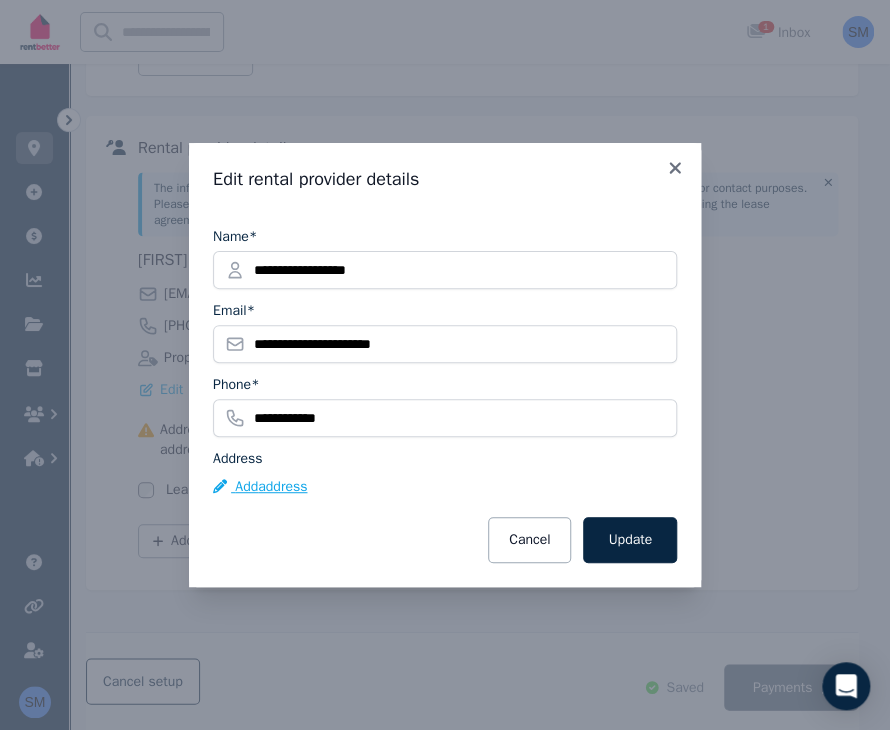 click on "Add  address" at bounding box center [260, 487] 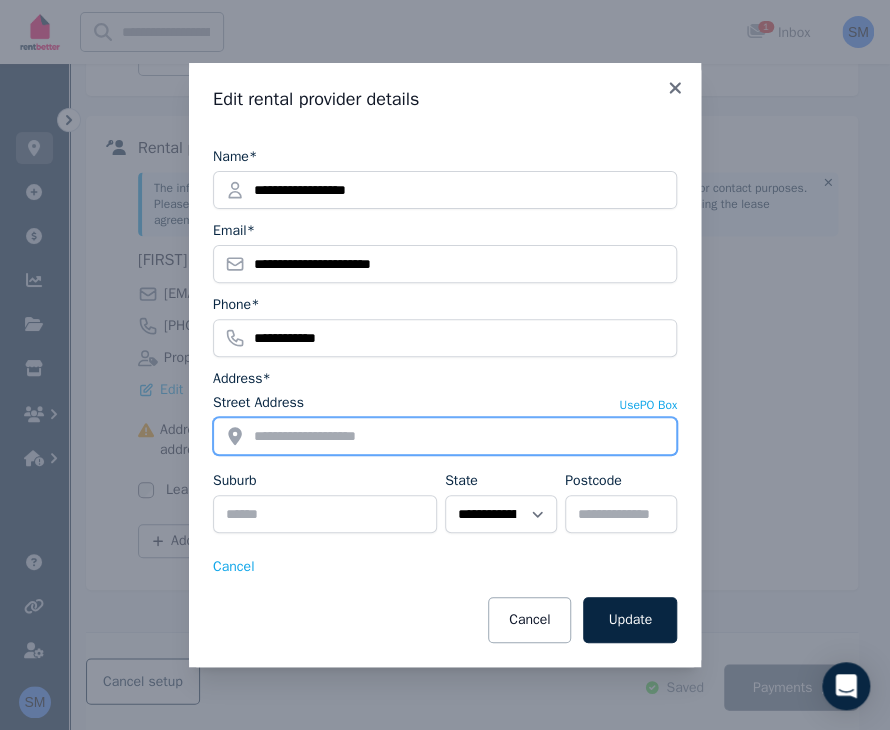 click on "Street Address" at bounding box center (445, 436) 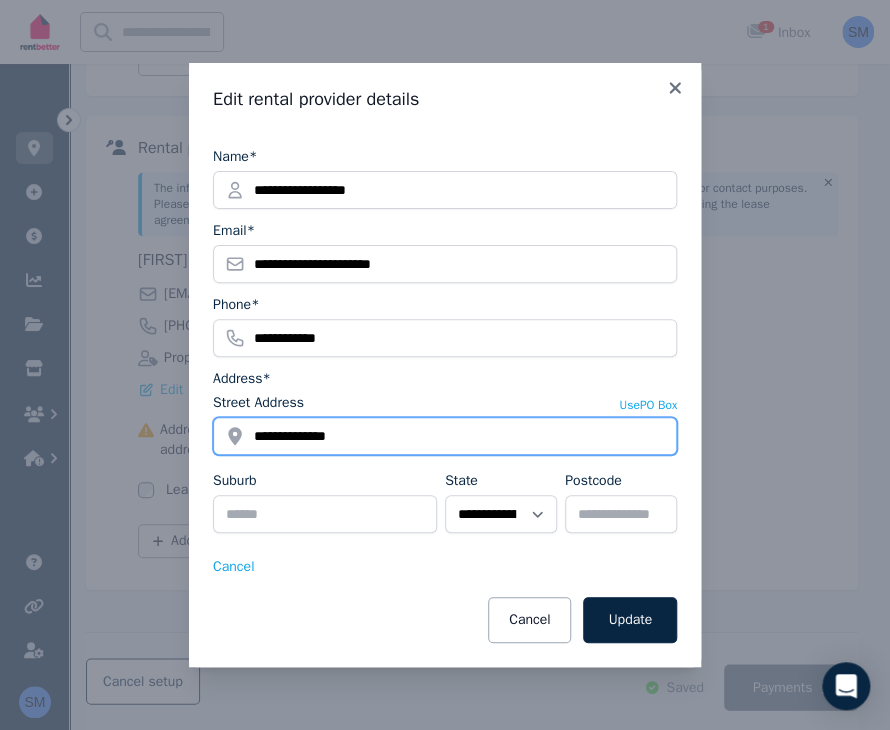 type on "**********" 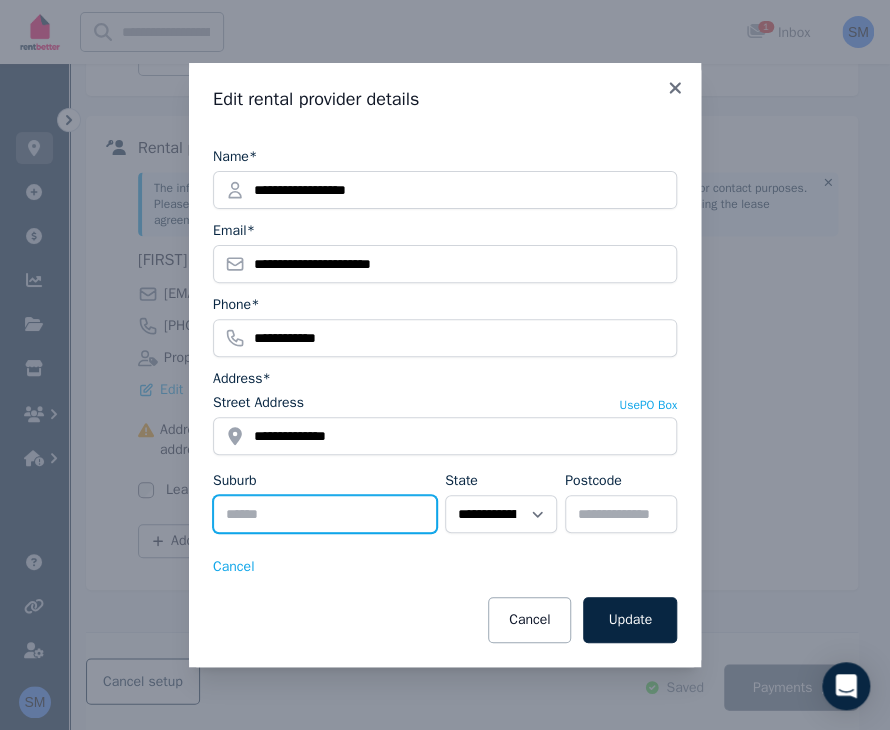 click on "Suburb" at bounding box center (325, 514) 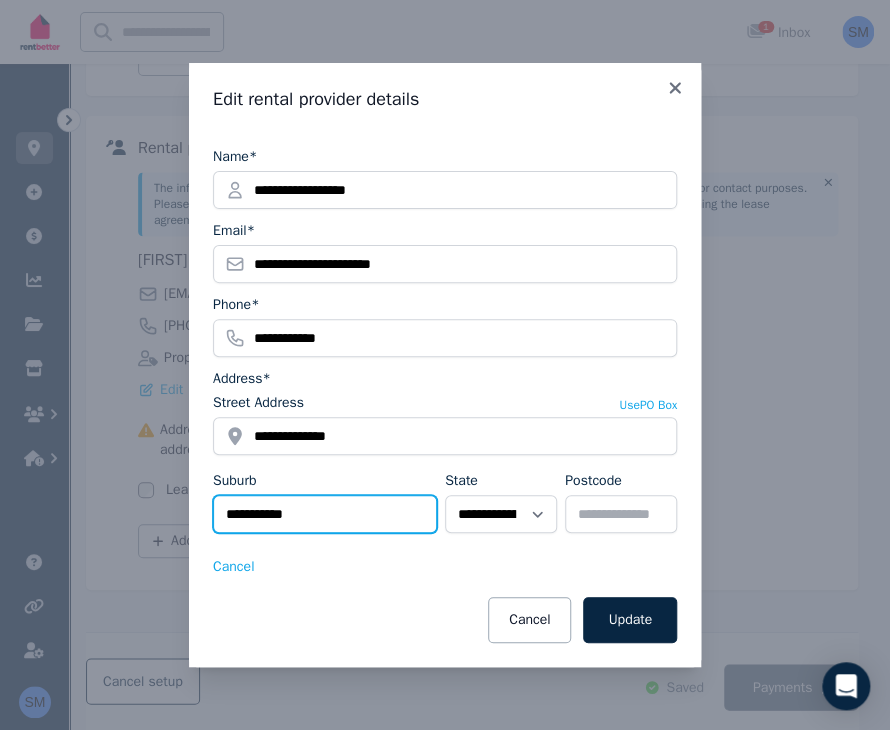 type on "**********" 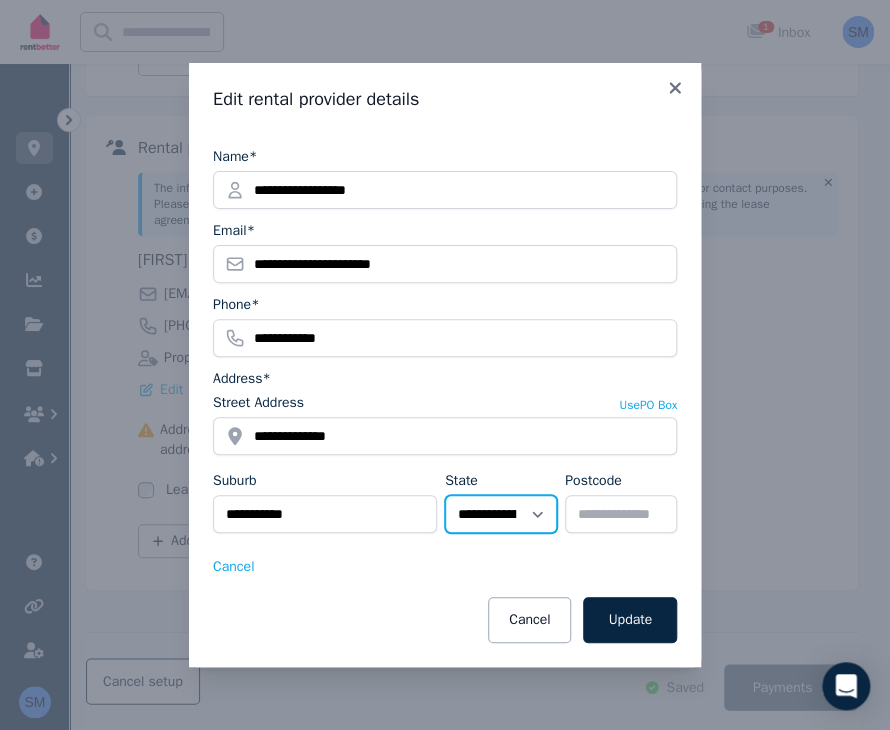 select on "***" 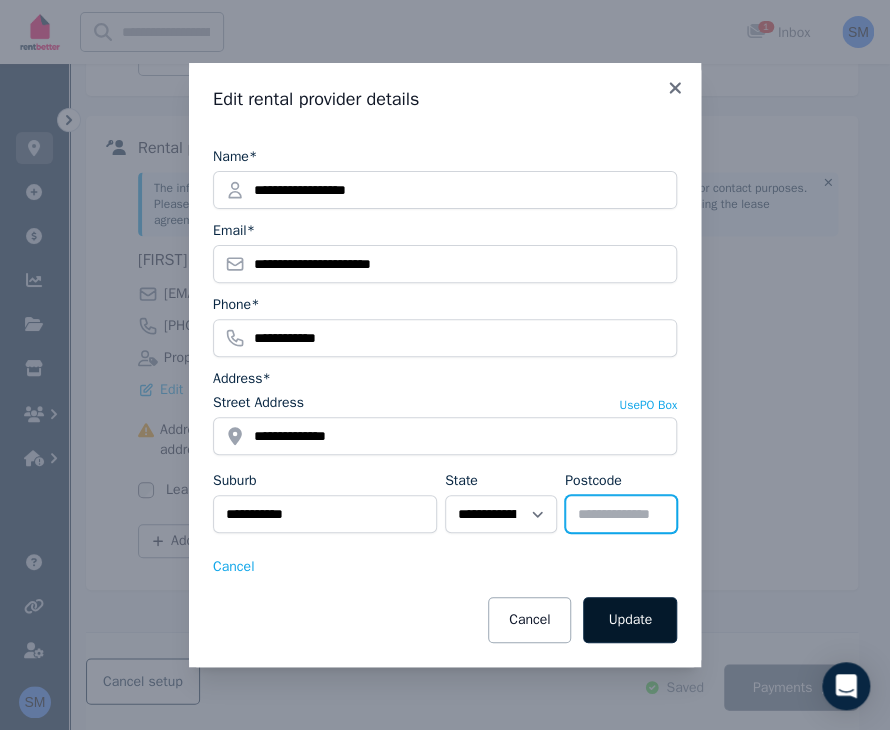 type on "****" 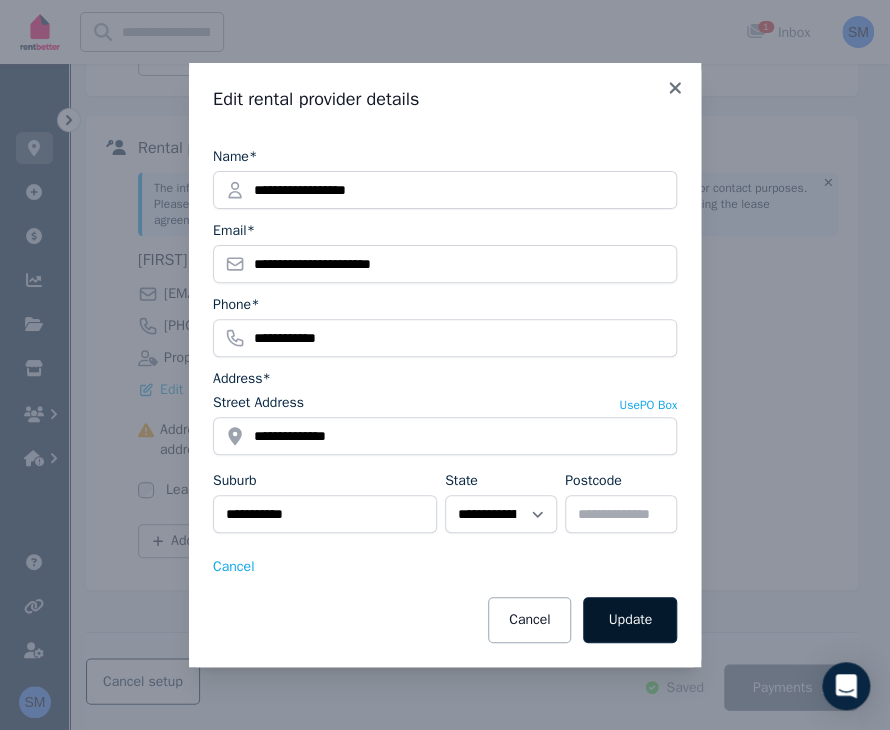 click on "Update" at bounding box center [630, 620] 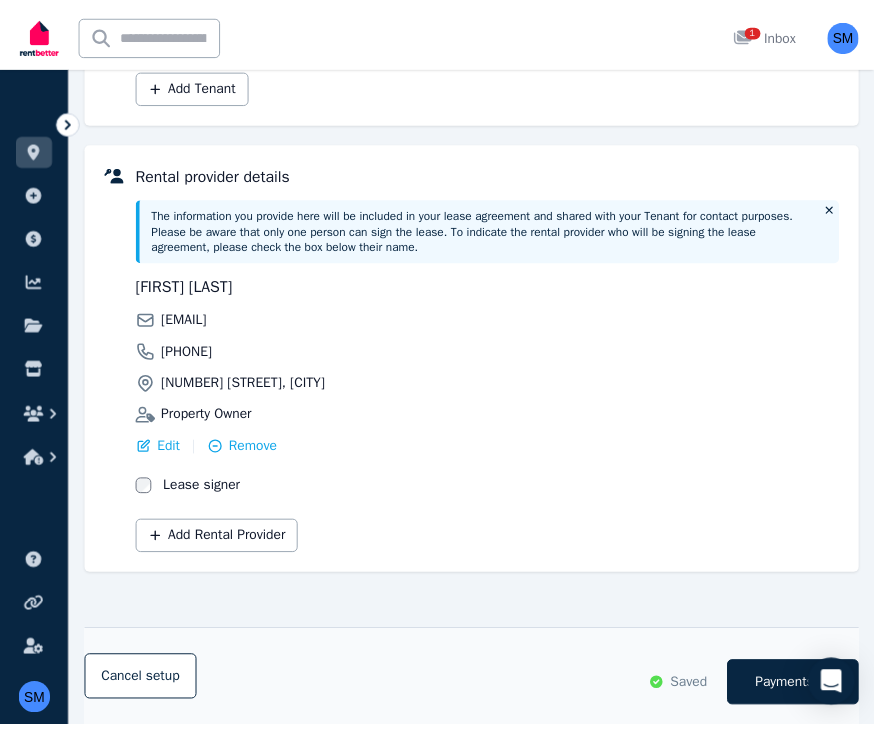 scroll, scrollTop: 692, scrollLeft: 0, axis: vertical 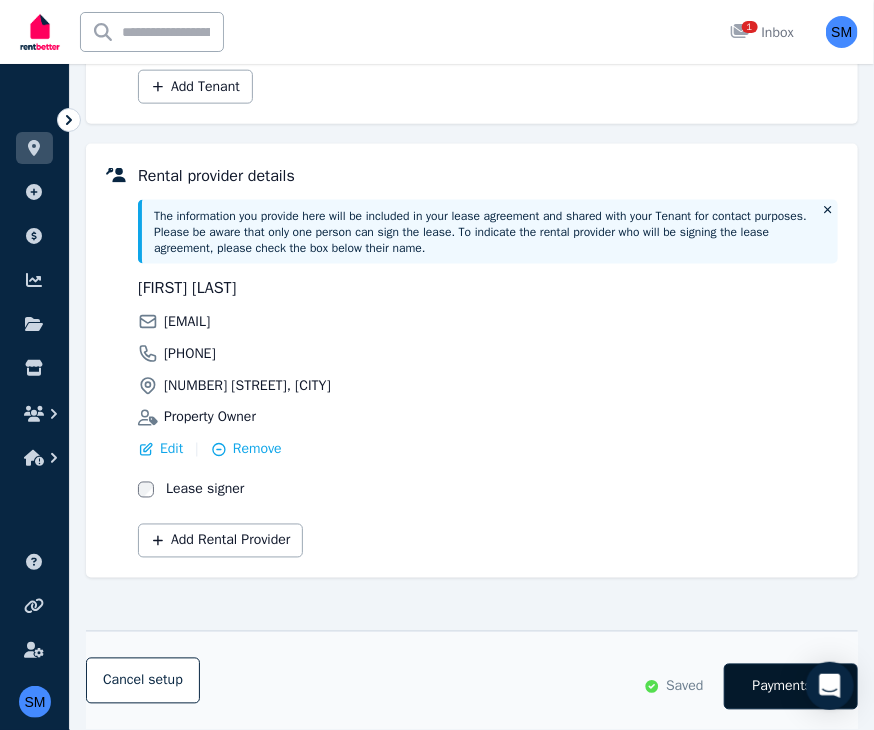 click on "Payments" at bounding box center [783, 687] 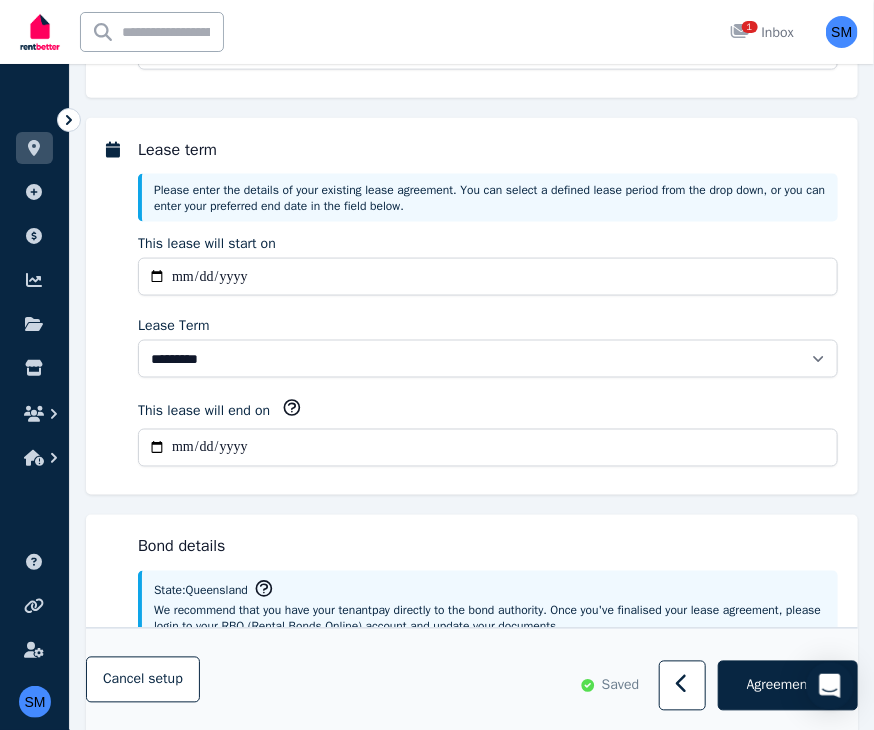 scroll, scrollTop: 0, scrollLeft: 0, axis: both 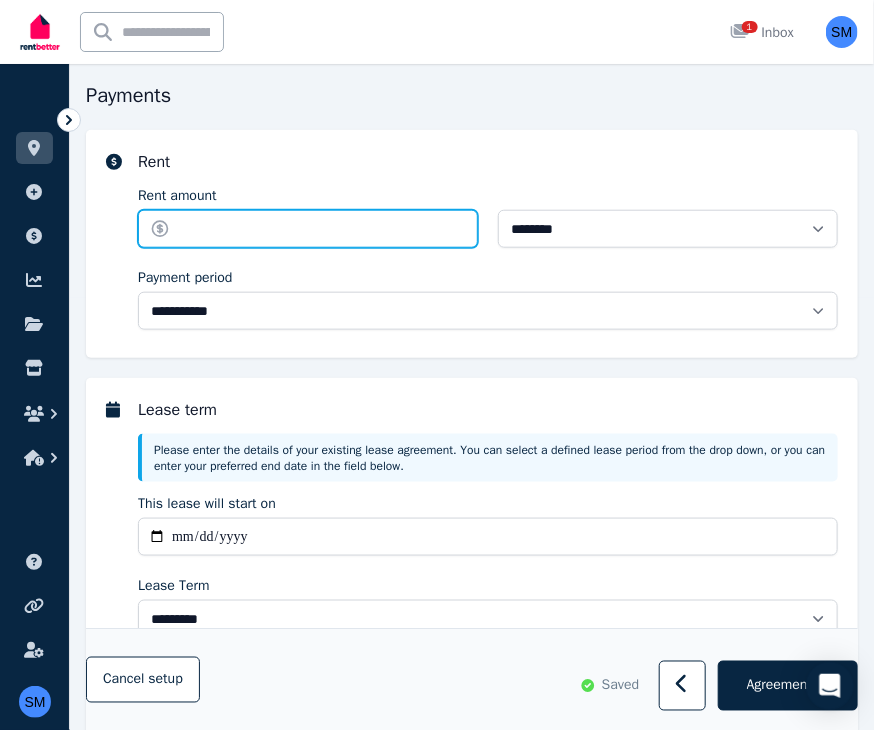 click on "Rent amount" at bounding box center [308, 229] 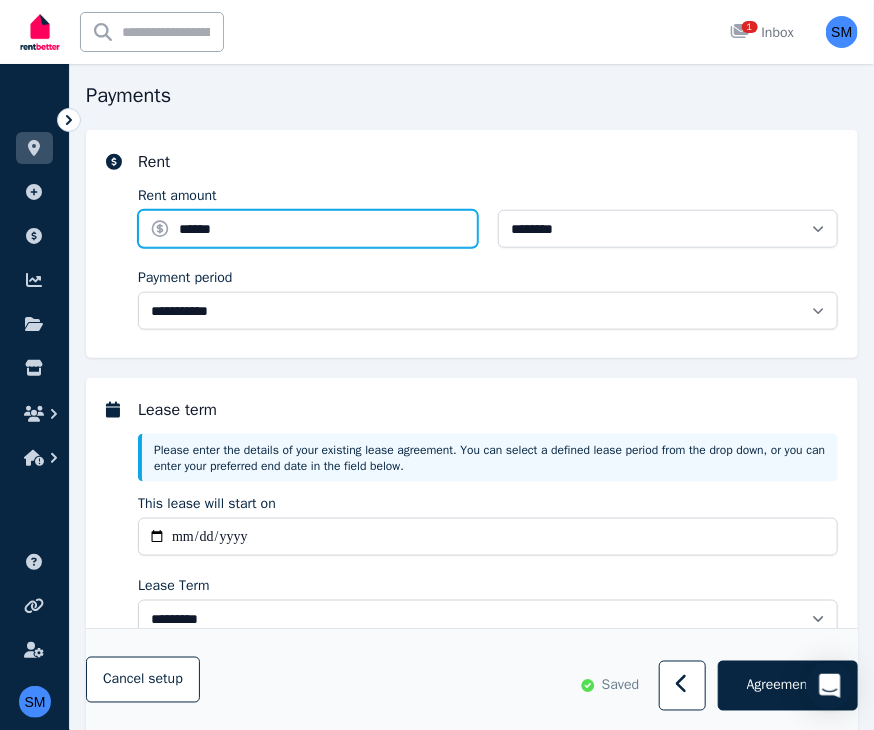 type on "******" 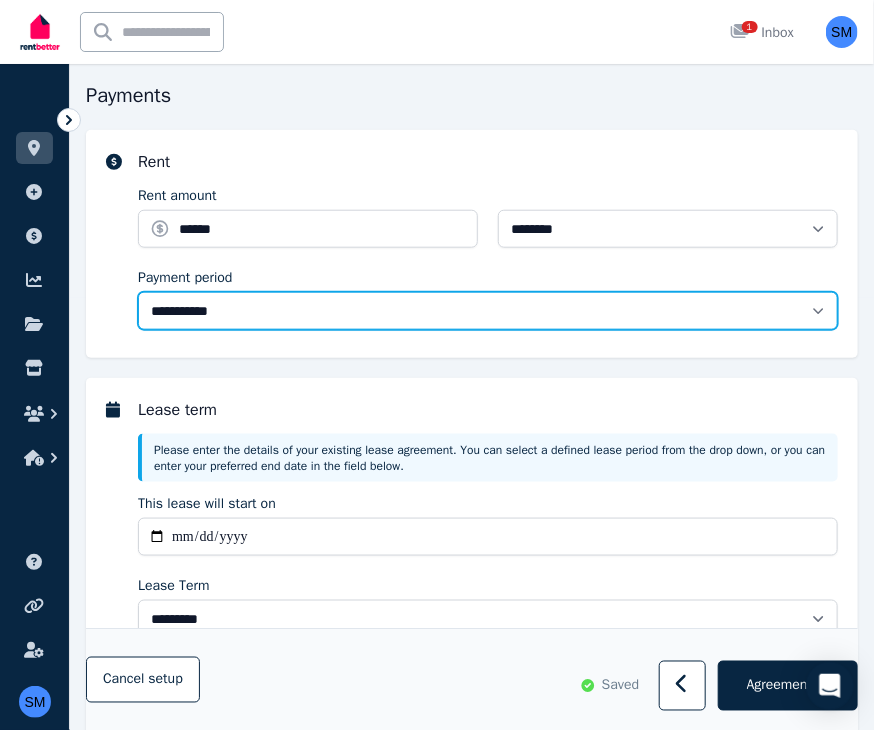 click on "**********" at bounding box center [488, 311] 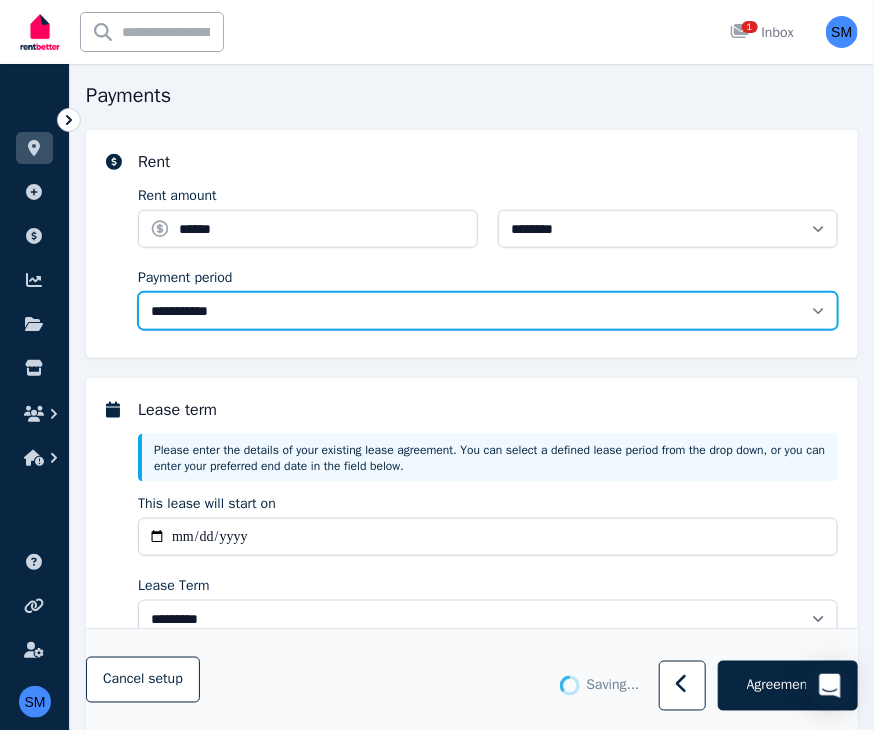 type 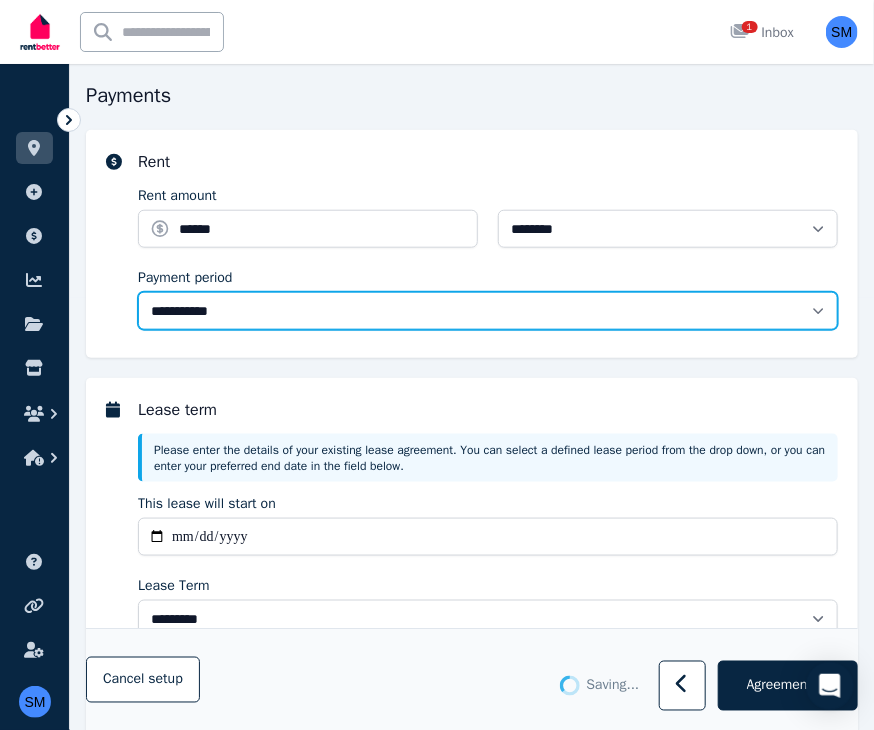 type on "**********" 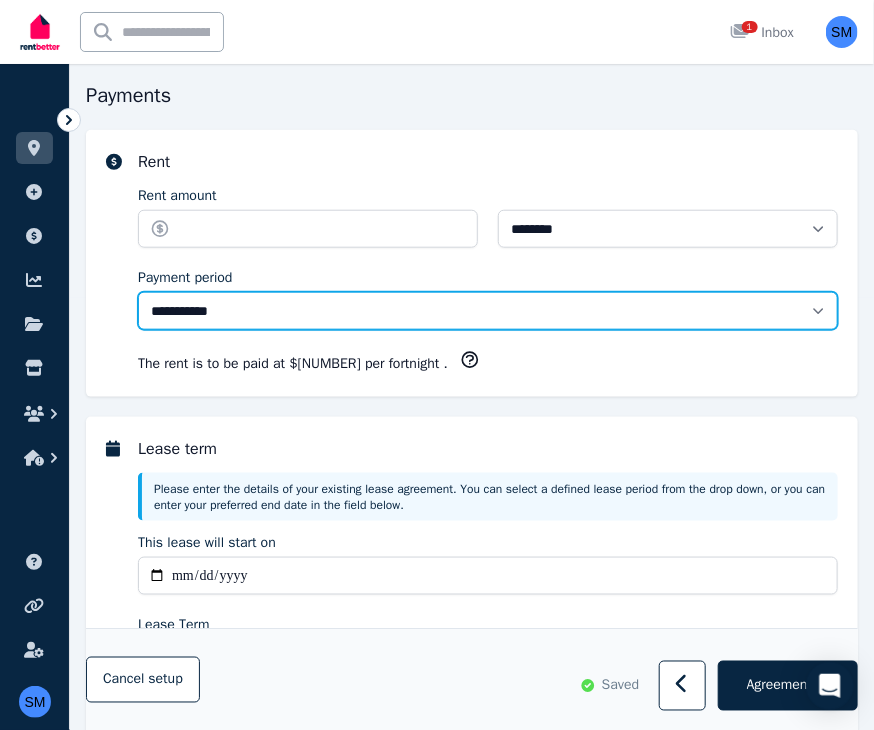 type on "******" 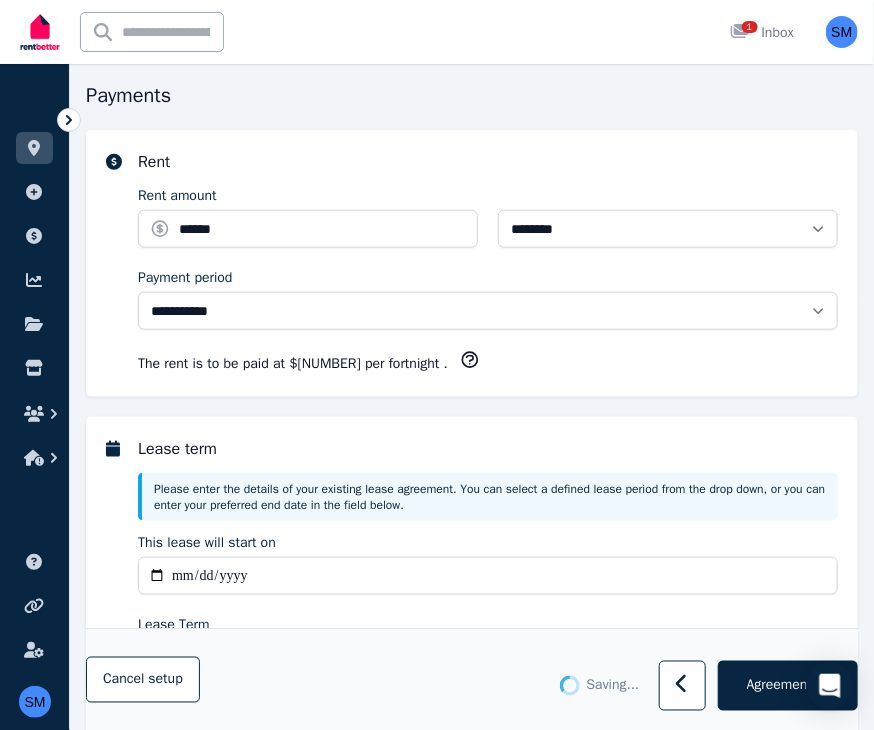 click on "Payment period" at bounding box center [488, 278] 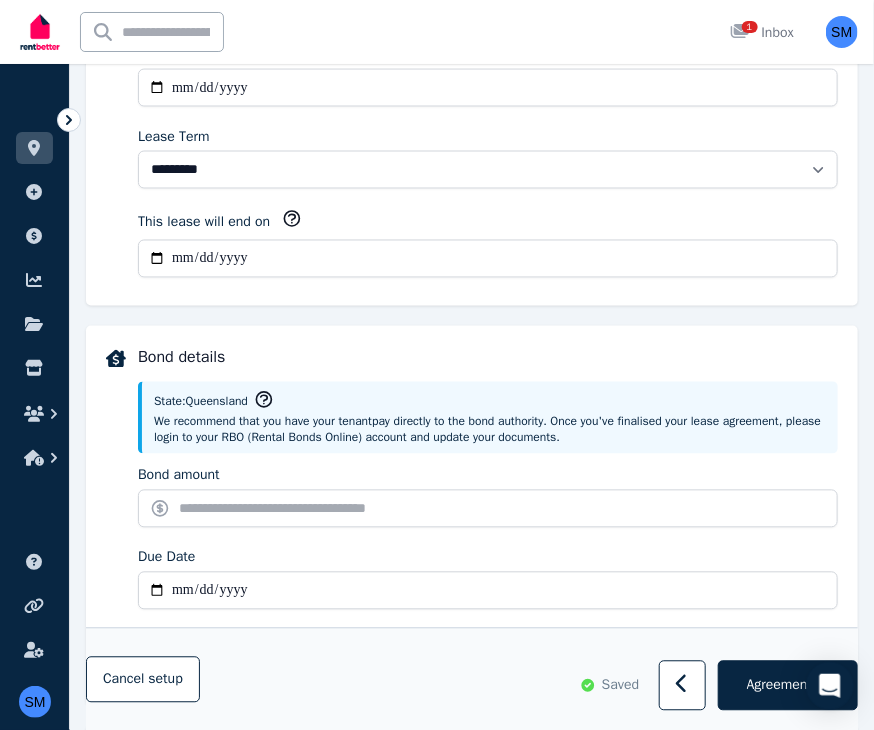 scroll, scrollTop: 1035, scrollLeft: 0, axis: vertical 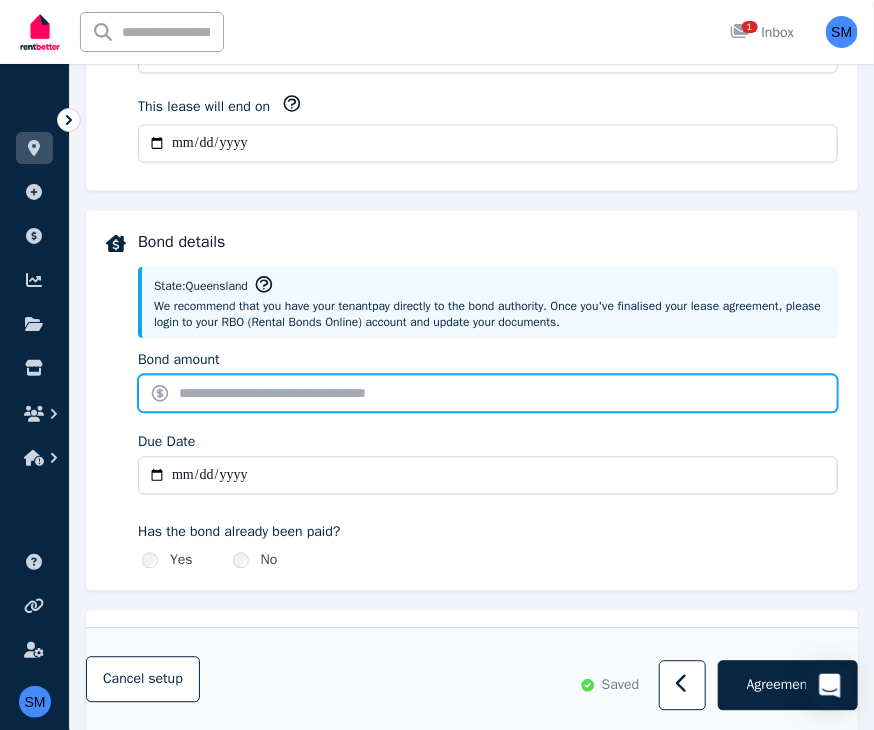 click on "Bond amount" at bounding box center [488, 394] 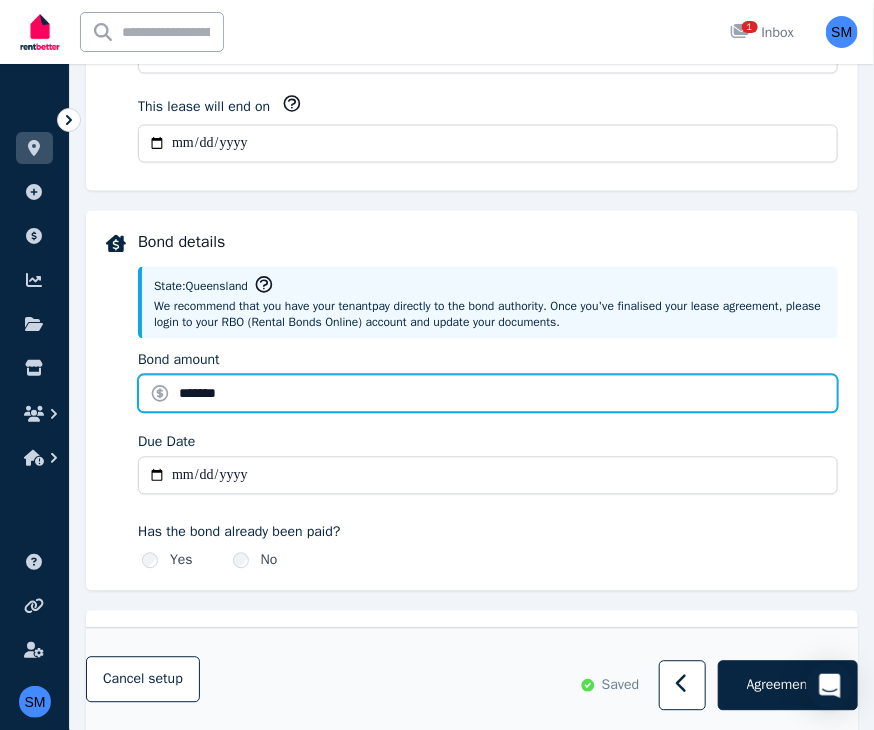 type on "*******" 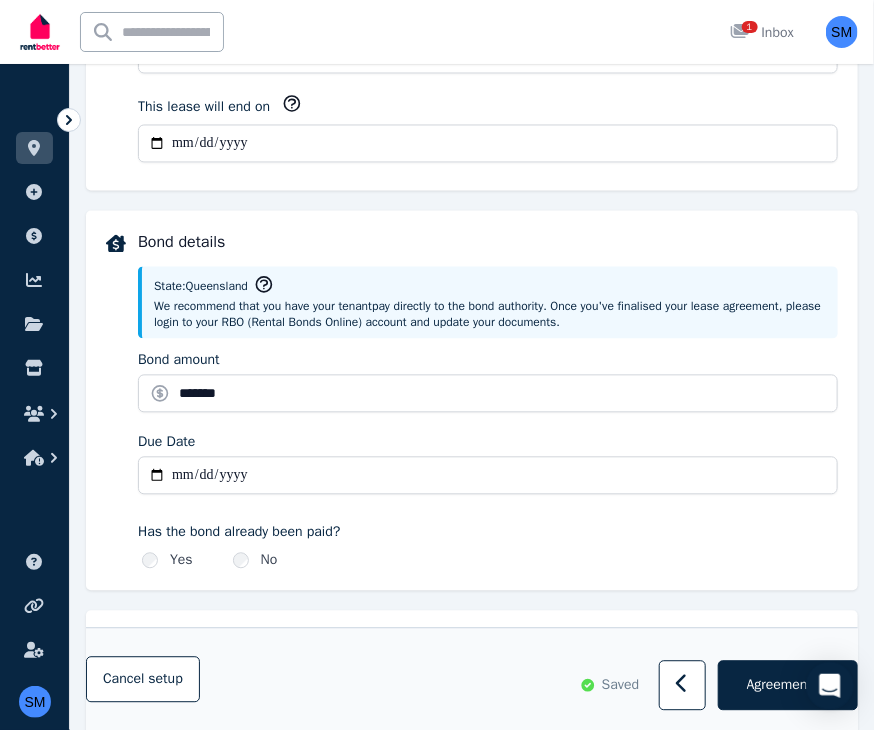 click on "Due Date" at bounding box center (488, 476) 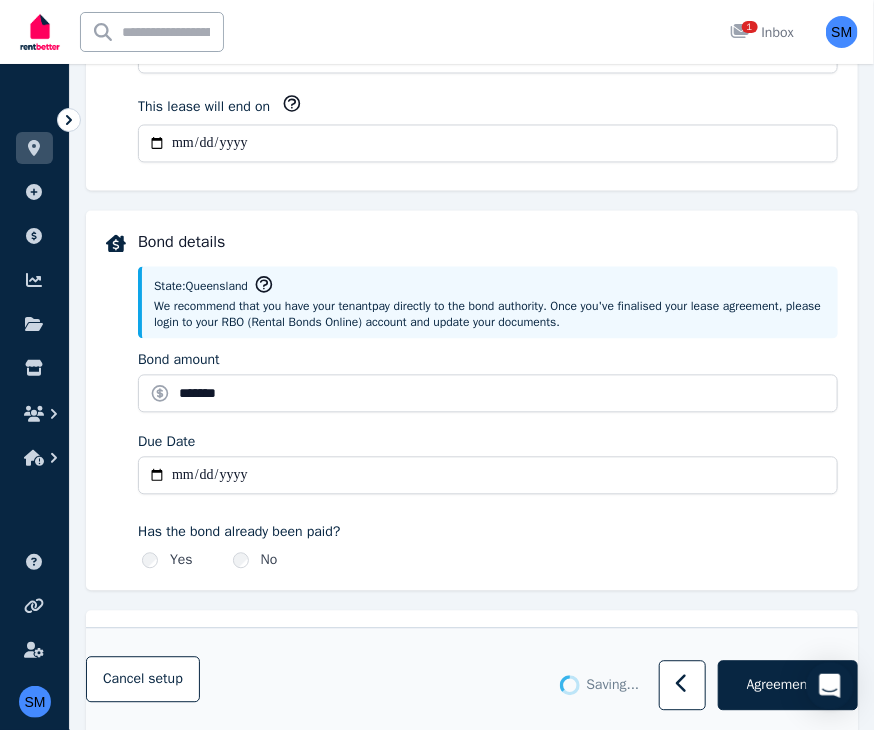 type 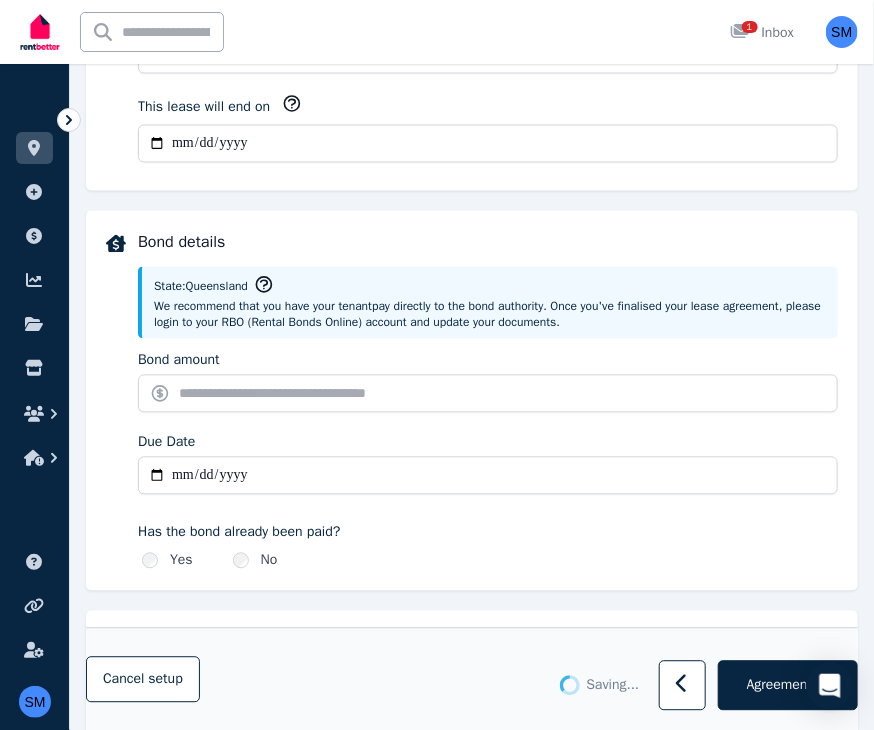 type on "*******" 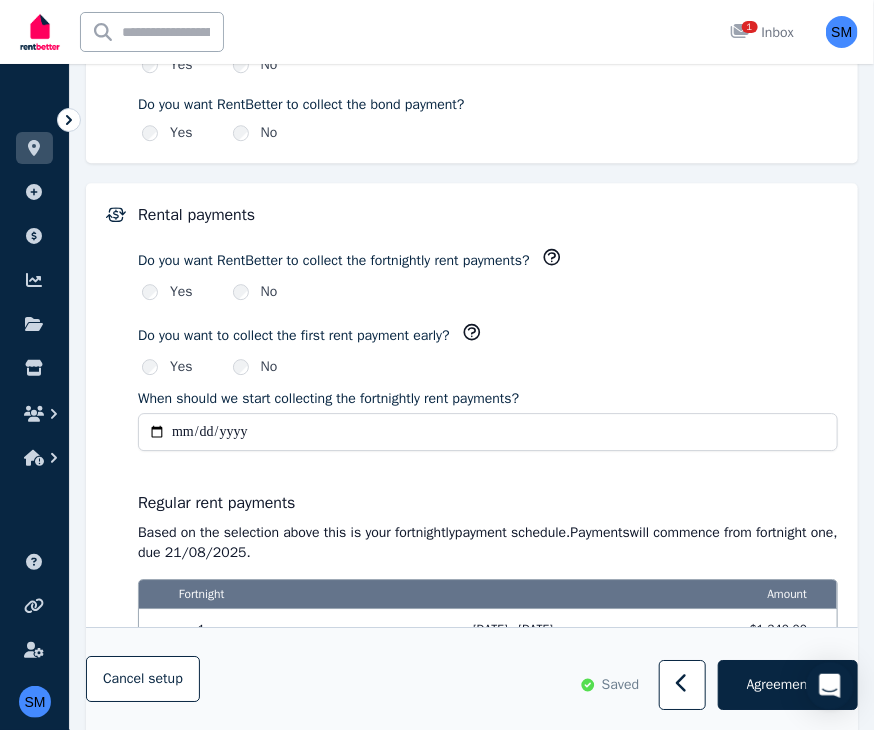 scroll, scrollTop: 1549, scrollLeft: 0, axis: vertical 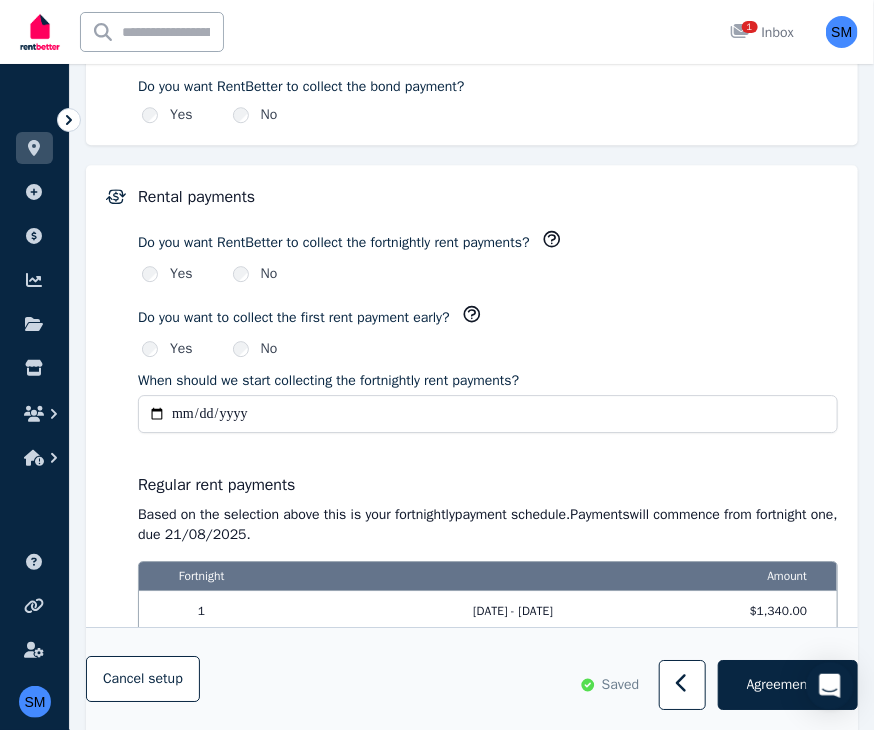 click 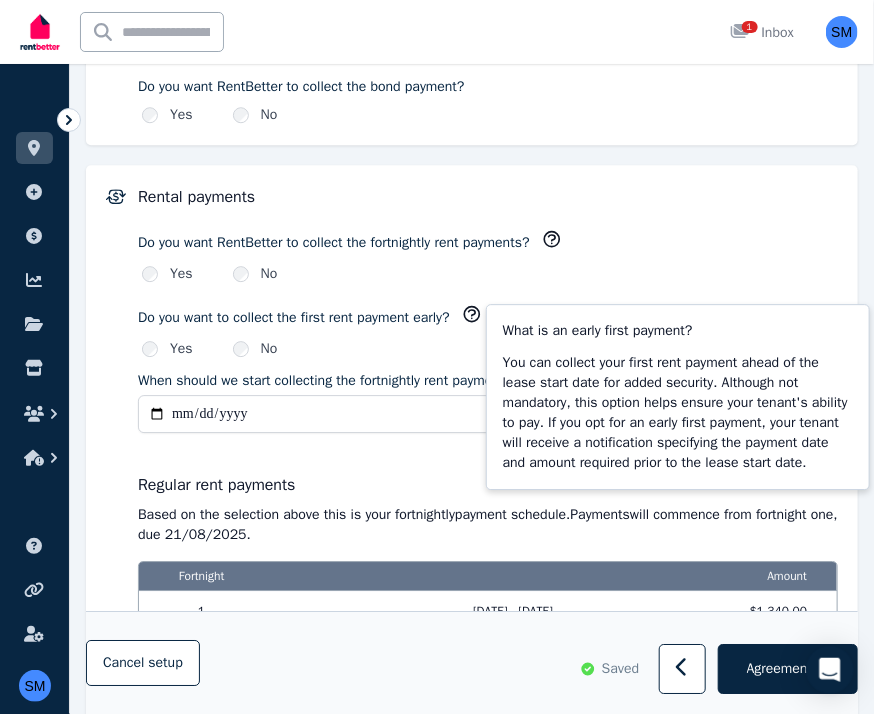 click on "Do you want RentBetter to collect the fortnightly rent payments? Yes No" at bounding box center (488, 252) 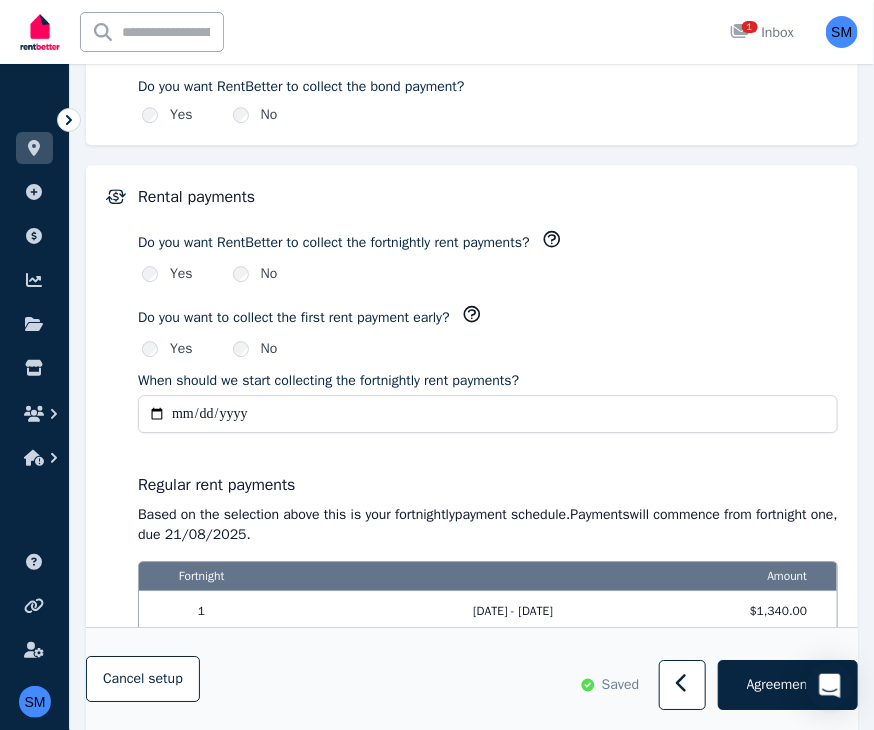 click on "**********" at bounding box center [488, 414] 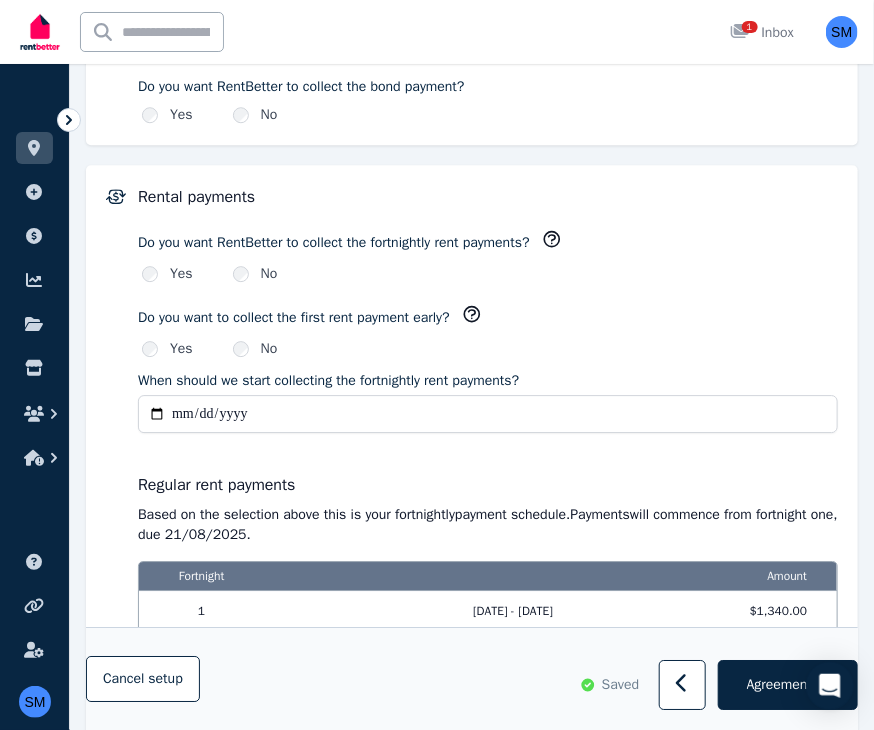 type on "**********" 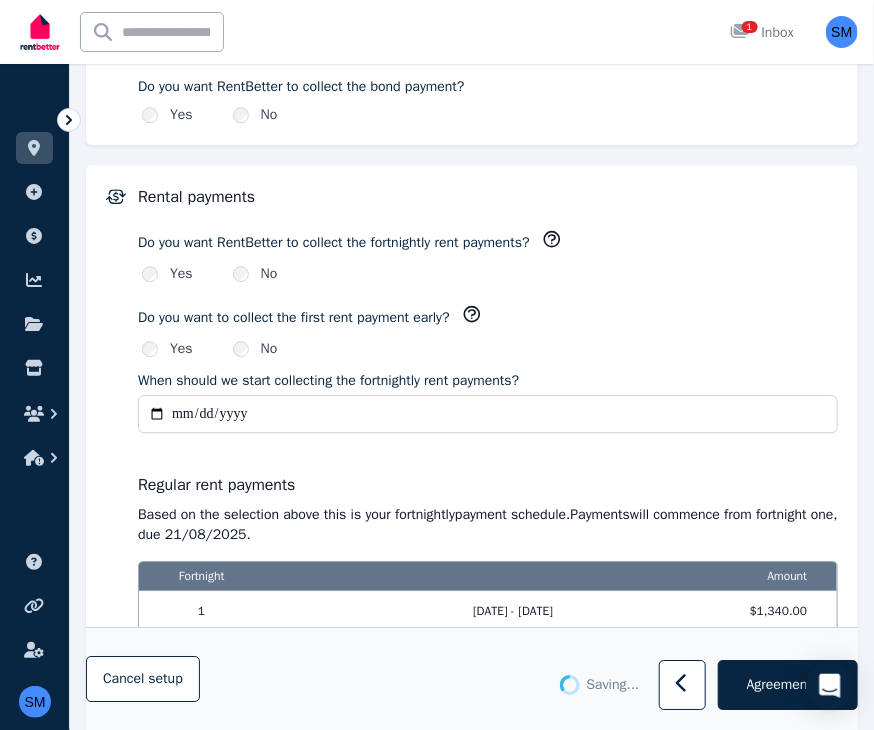 scroll, scrollTop: 1585, scrollLeft: 0, axis: vertical 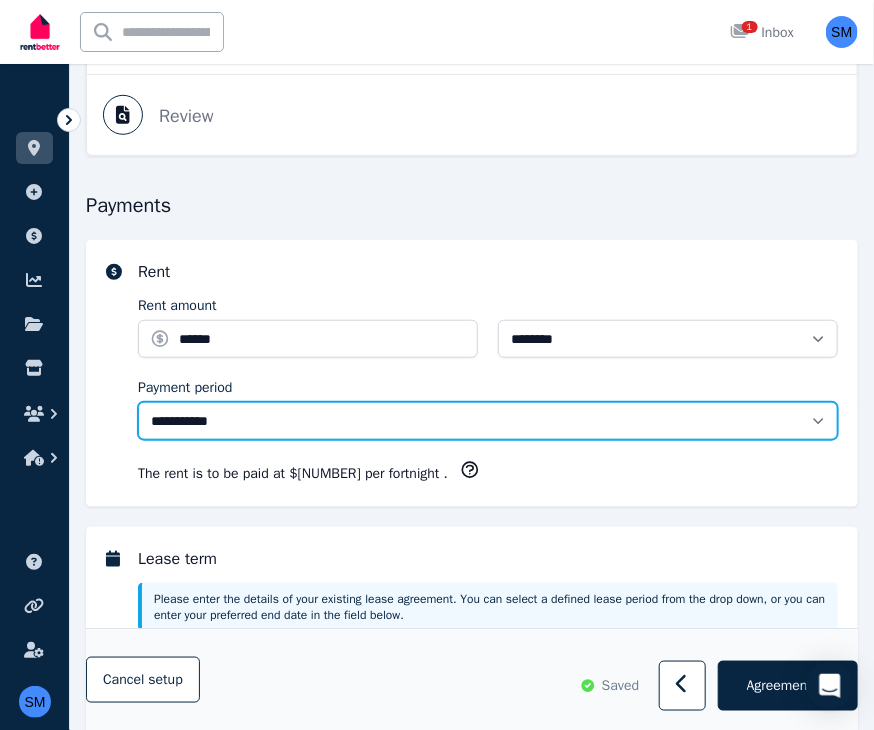 click on "**********" at bounding box center (488, 421) 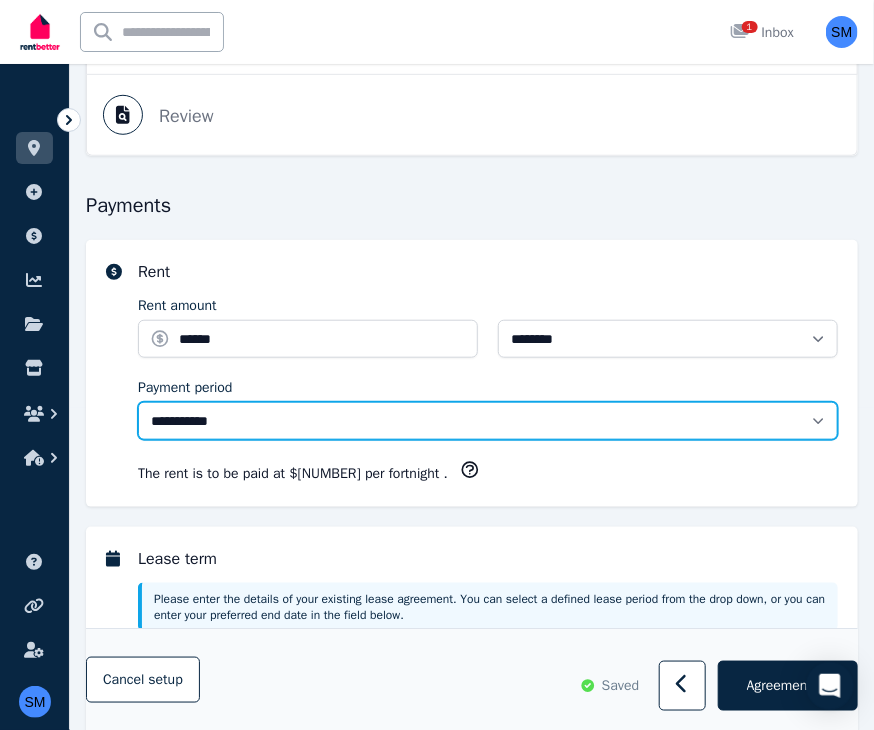 select on "******" 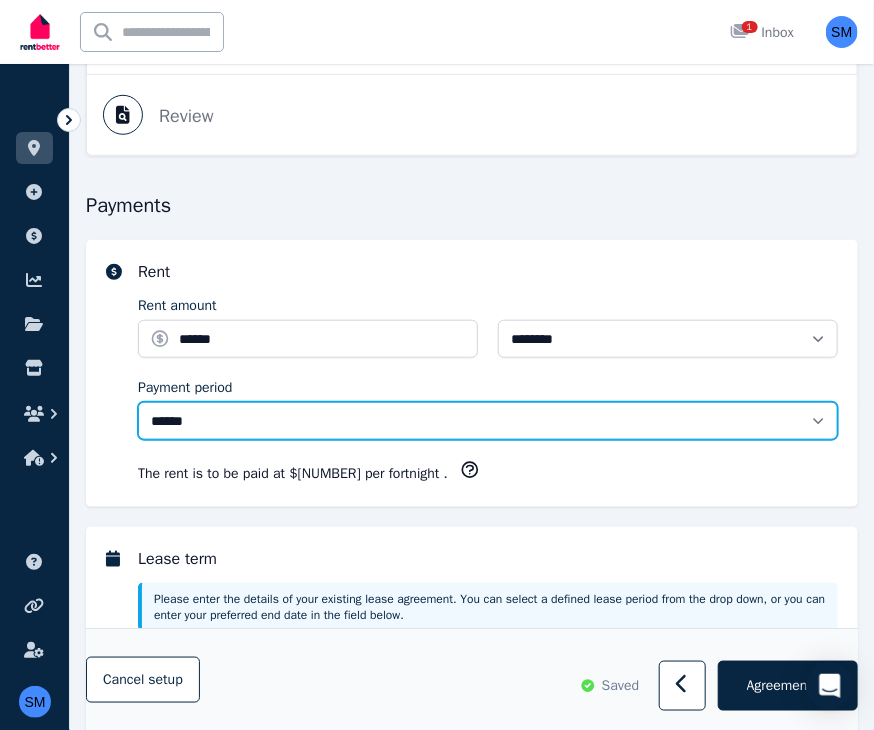 click on "**********" at bounding box center [488, 421] 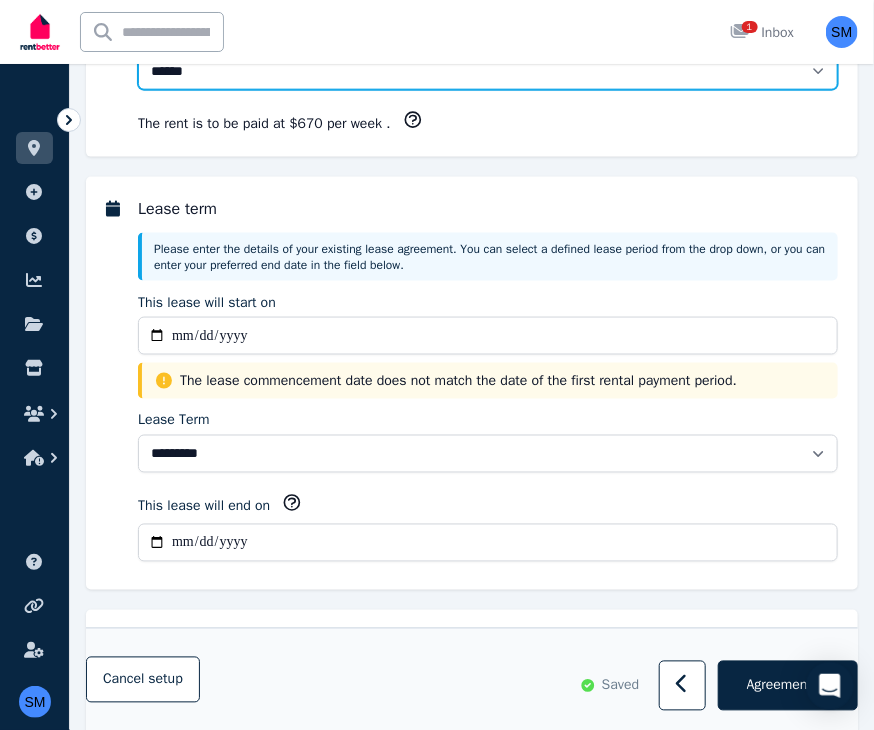 scroll, scrollTop: 681, scrollLeft: 0, axis: vertical 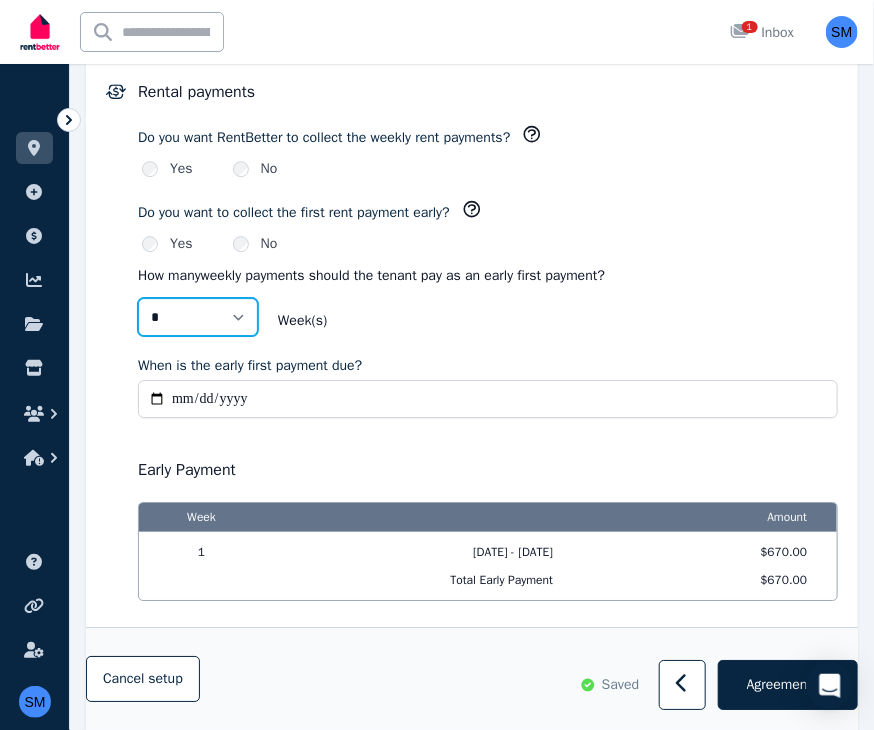 click on "* *" at bounding box center (198, 317) 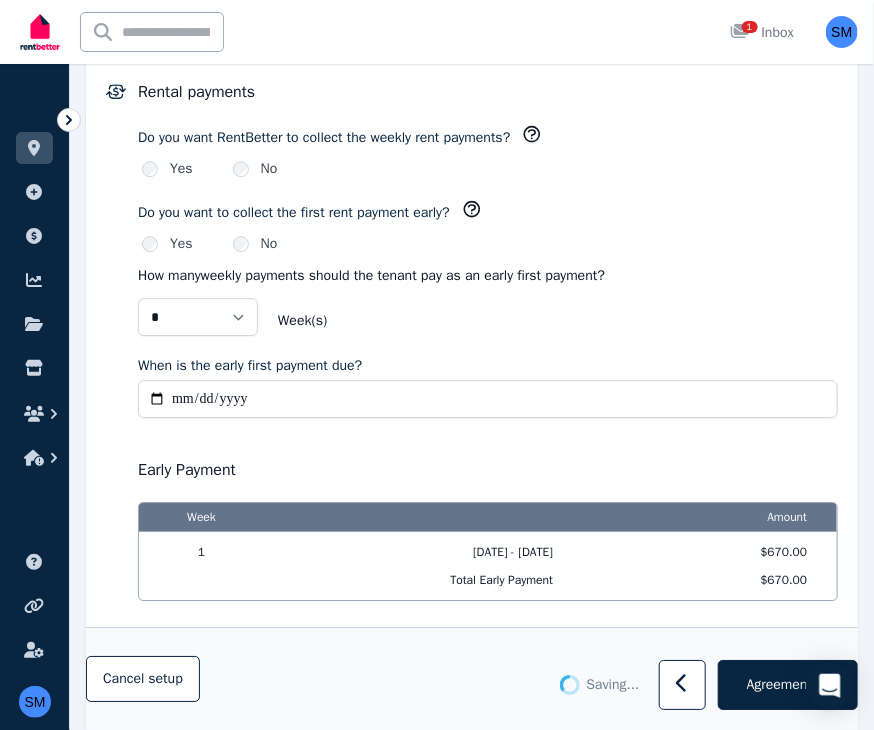 click on "When is the early first payment due?" at bounding box center [488, 399] 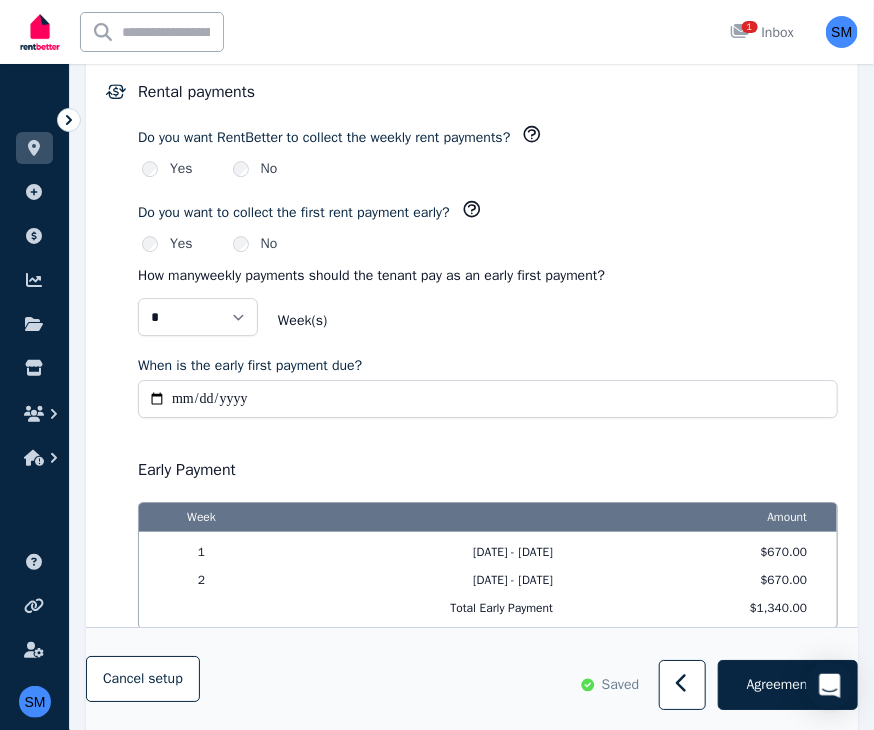 click on "When is the early first payment due?" at bounding box center (488, 399) 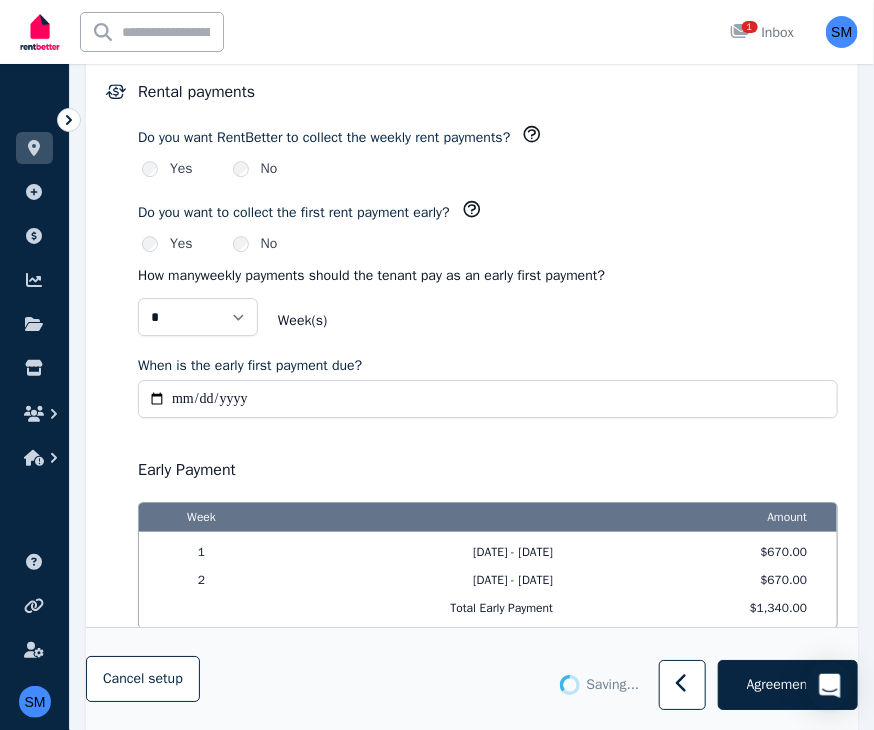 type on "**********" 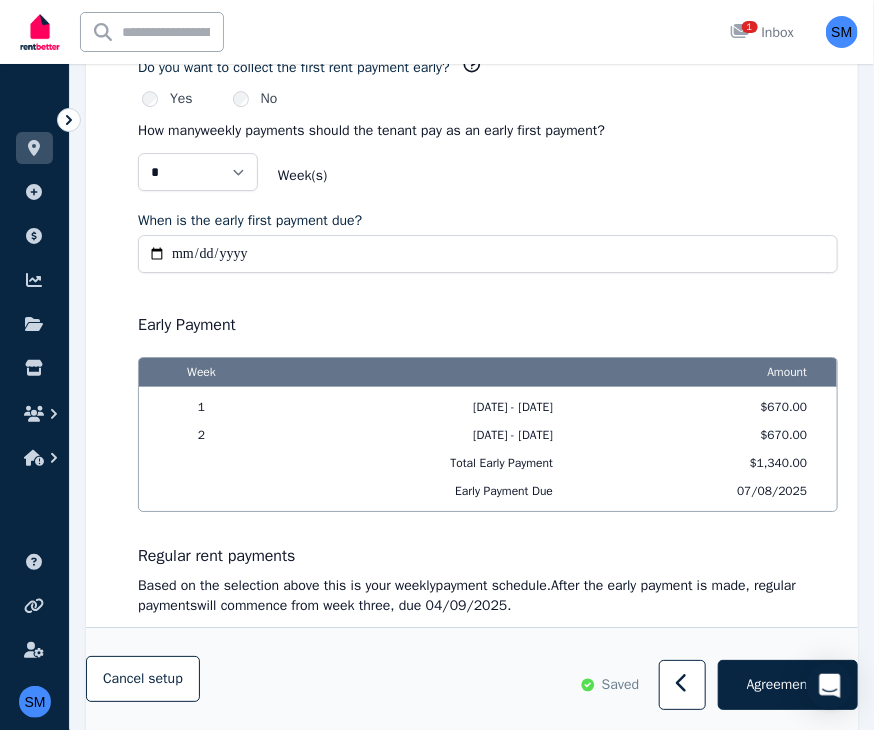 scroll, scrollTop: 1792, scrollLeft: 0, axis: vertical 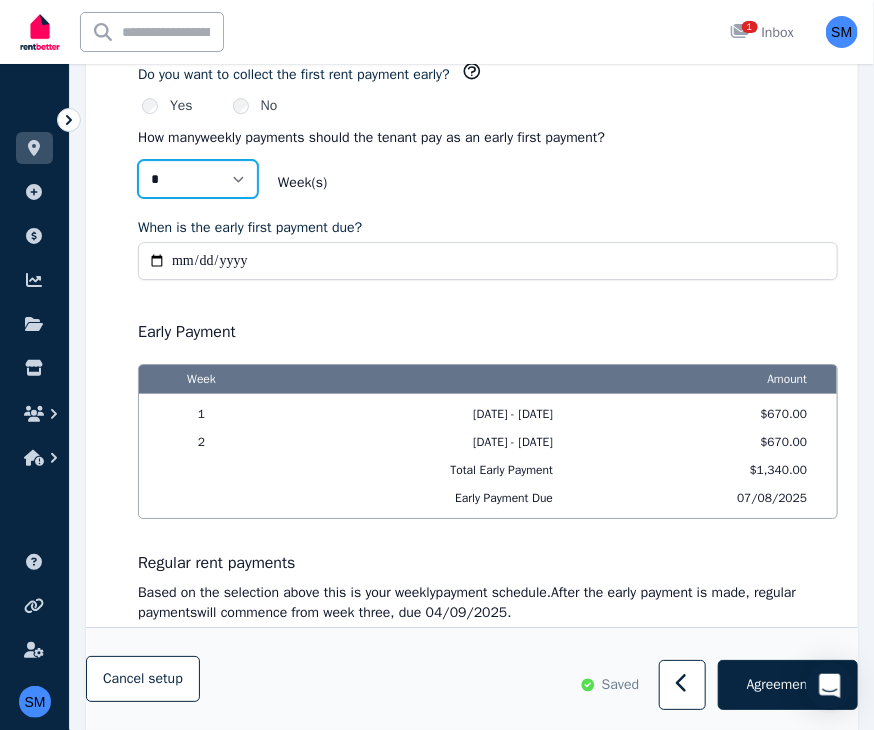 click on "* *" at bounding box center [198, 179] 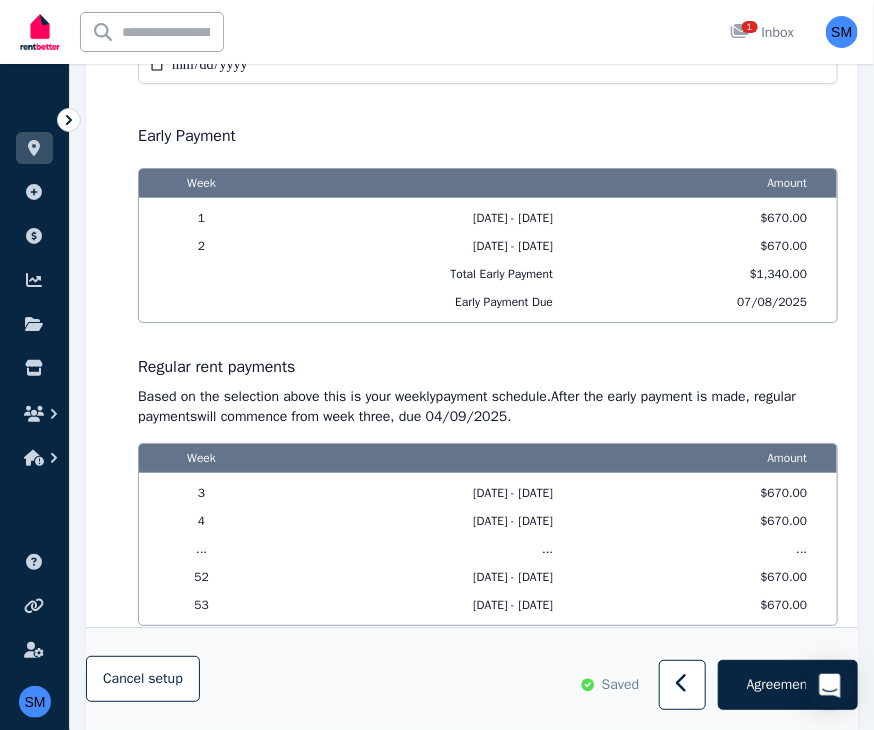 scroll, scrollTop: 2032, scrollLeft: 0, axis: vertical 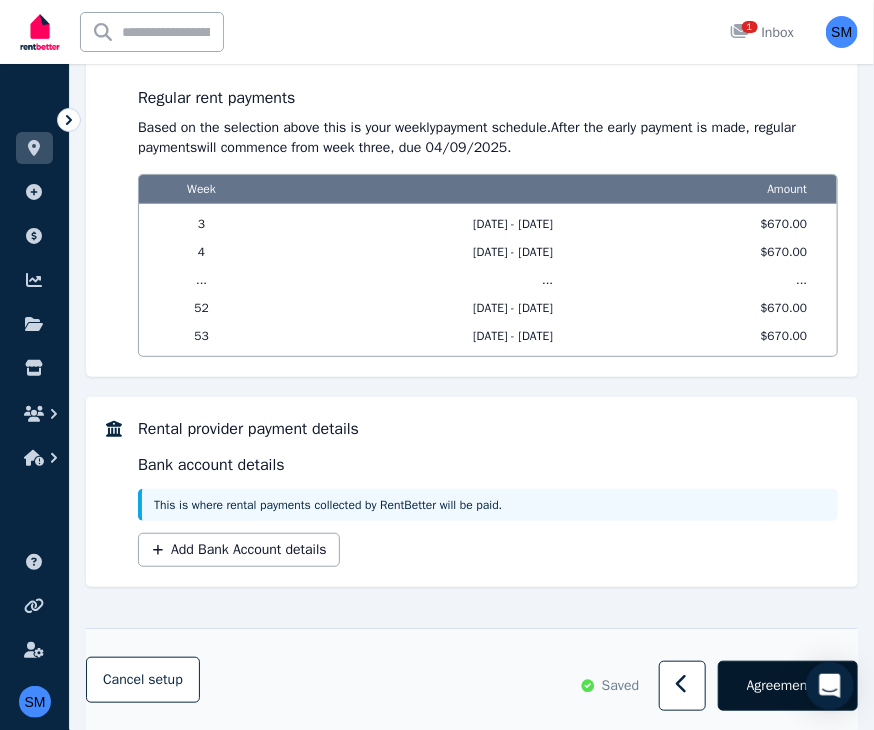 click on "Agreement" at bounding box center (779, 685) 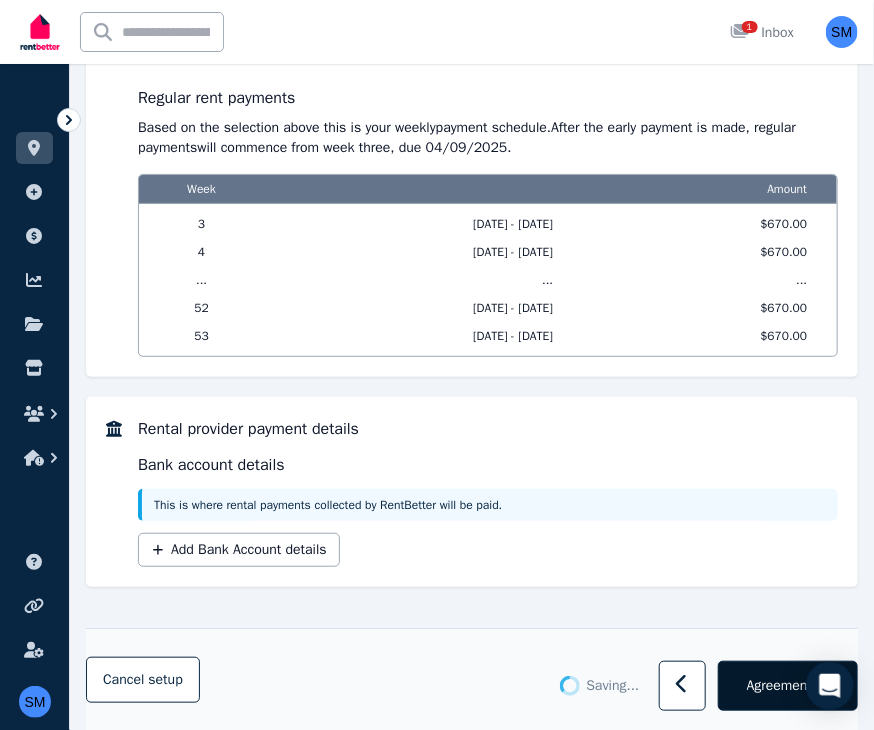 scroll, scrollTop: 0, scrollLeft: 0, axis: both 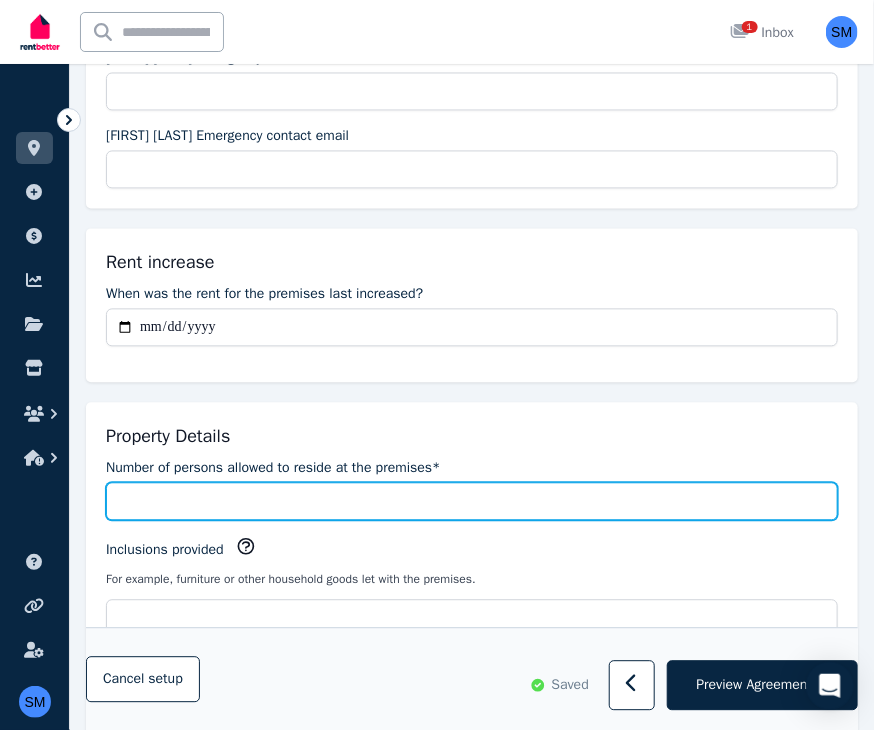click on "Number of persons allowed to reside at the premises*" at bounding box center [472, 502] 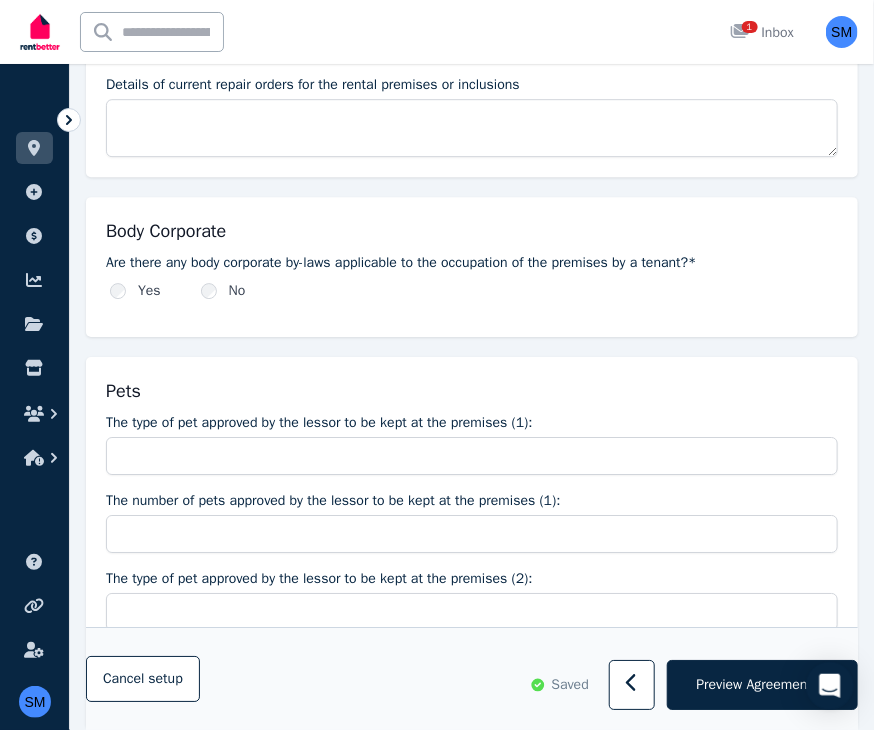 scroll, scrollTop: 1689, scrollLeft: 0, axis: vertical 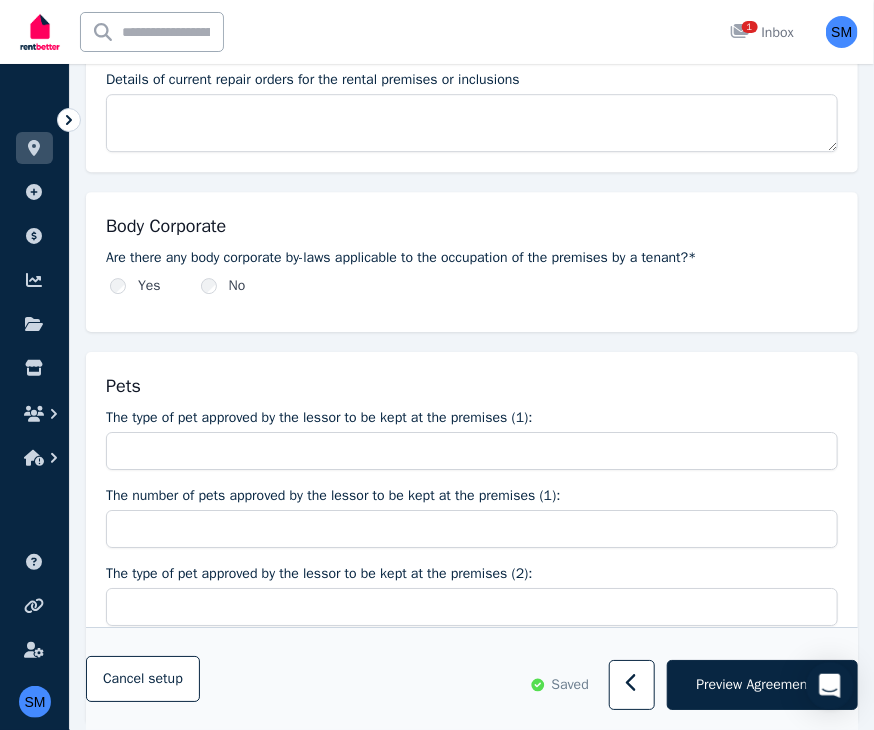 type on "*" 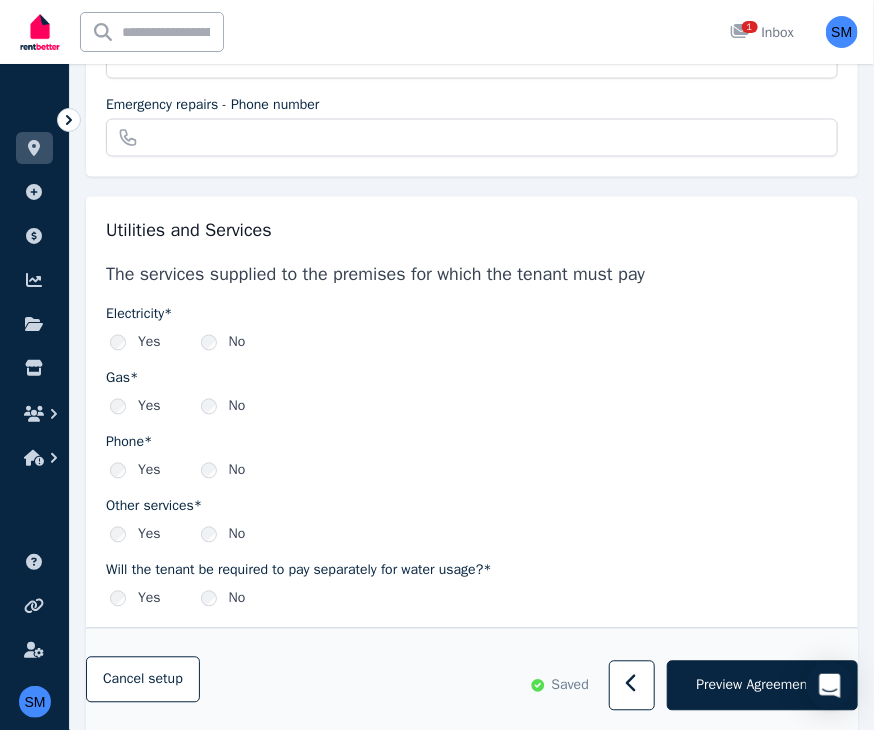scroll, scrollTop: 3075, scrollLeft: 0, axis: vertical 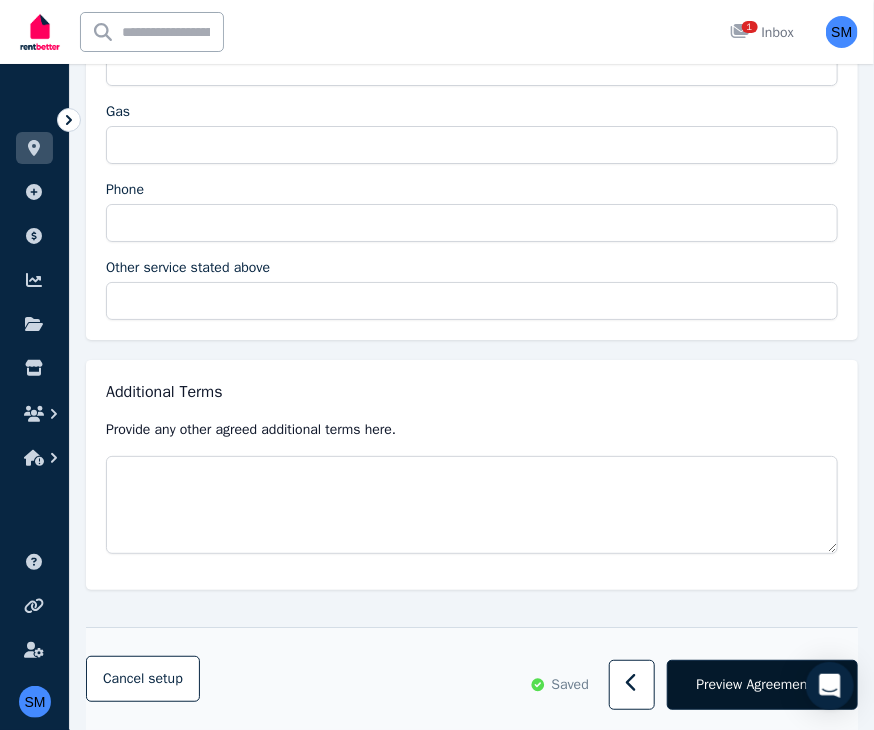click on "Preview Agreement" at bounding box center [754, 685] 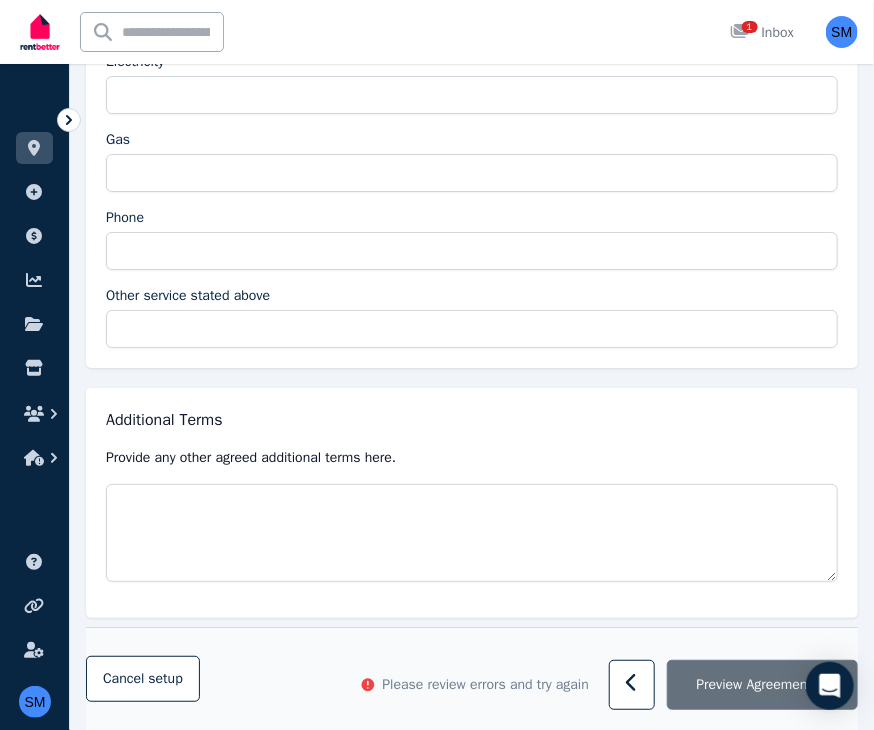 scroll, scrollTop: 4263, scrollLeft: 0, axis: vertical 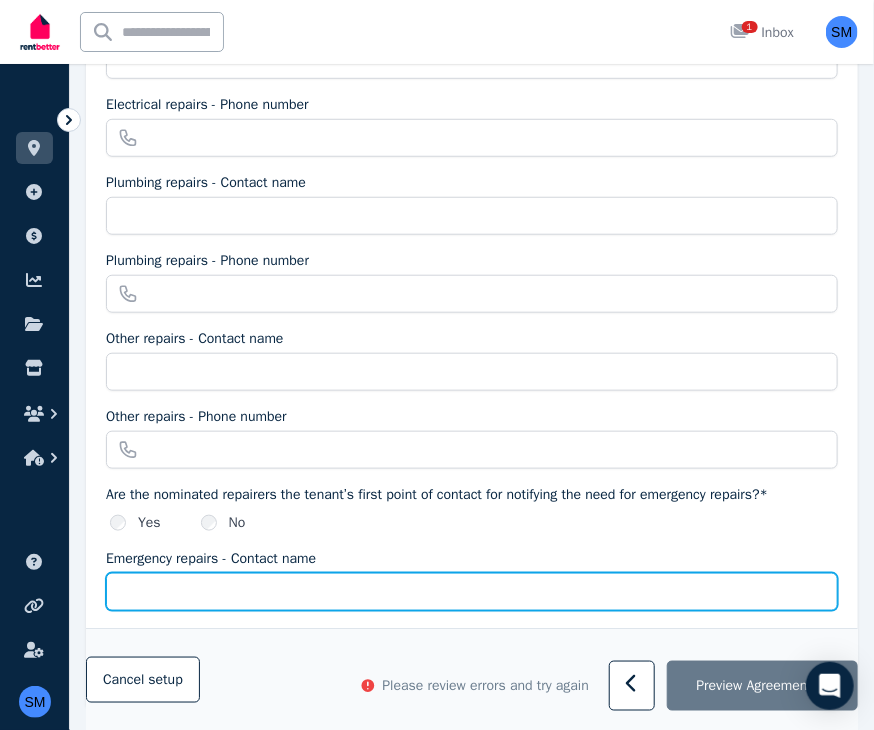 click on "Emergency repairs - Contact name" at bounding box center (472, 592) 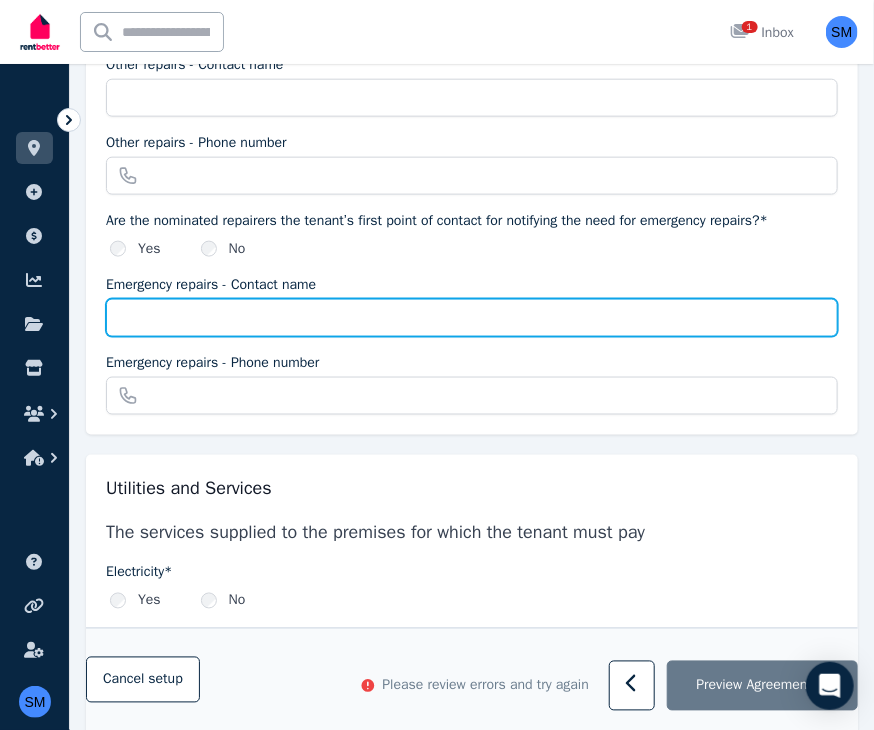 scroll, scrollTop: 2724, scrollLeft: 0, axis: vertical 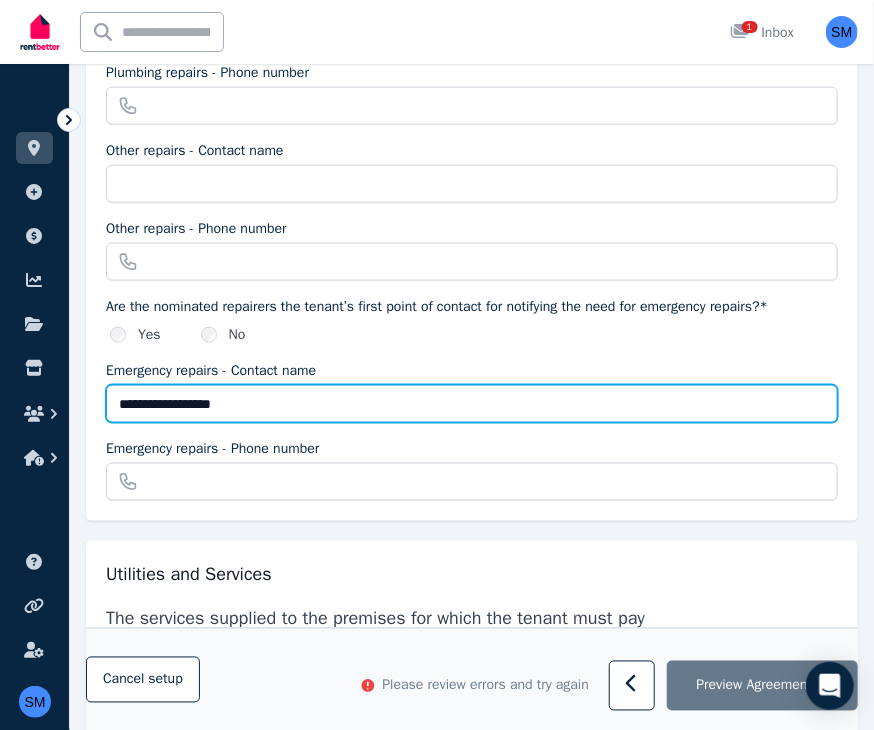 type on "**********" 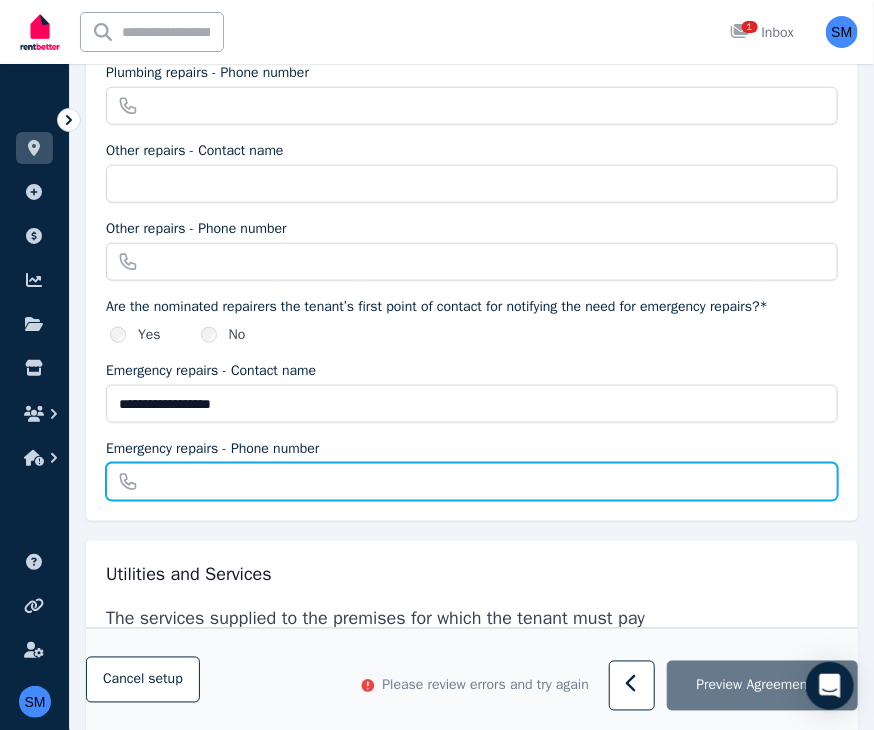 click on "Emergency repairs - Phone number" at bounding box center [472, 482] 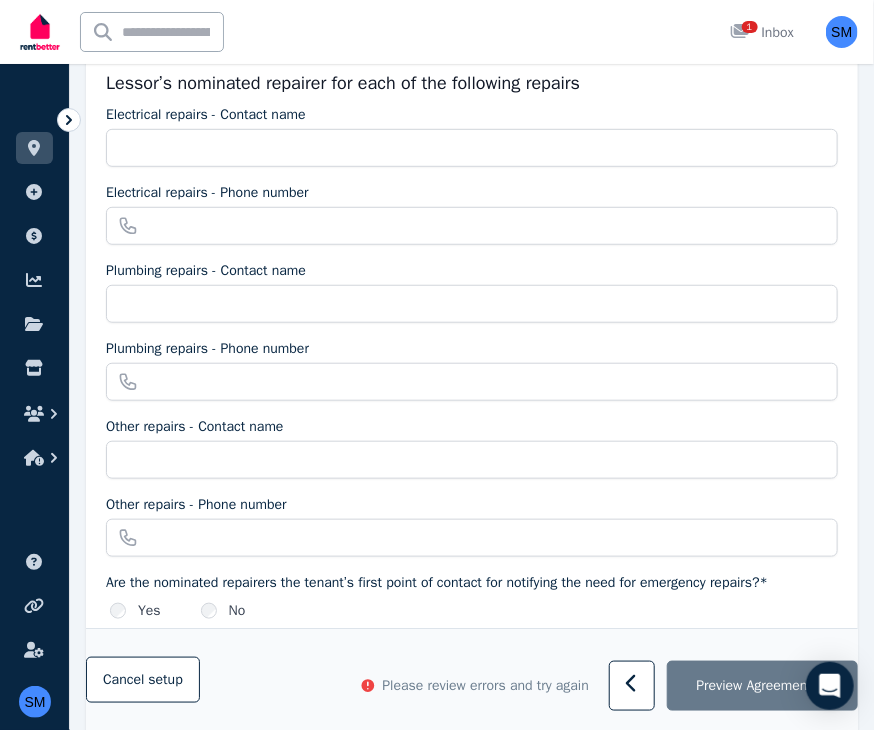 scroll, scrollTop: 4235, scrollLeft: 0, axis: vertical 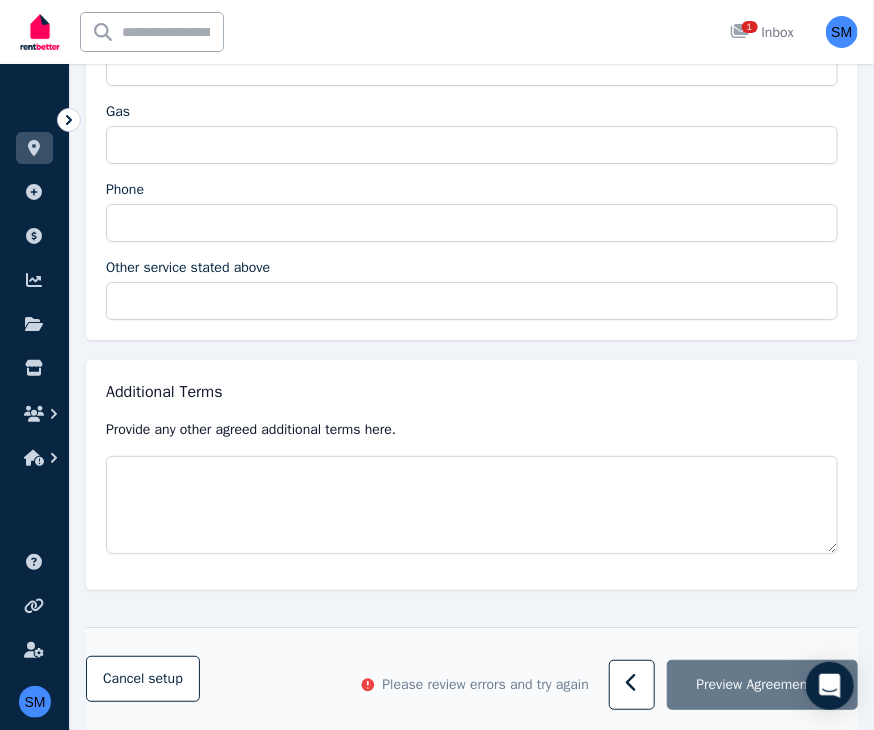 type on "**********" 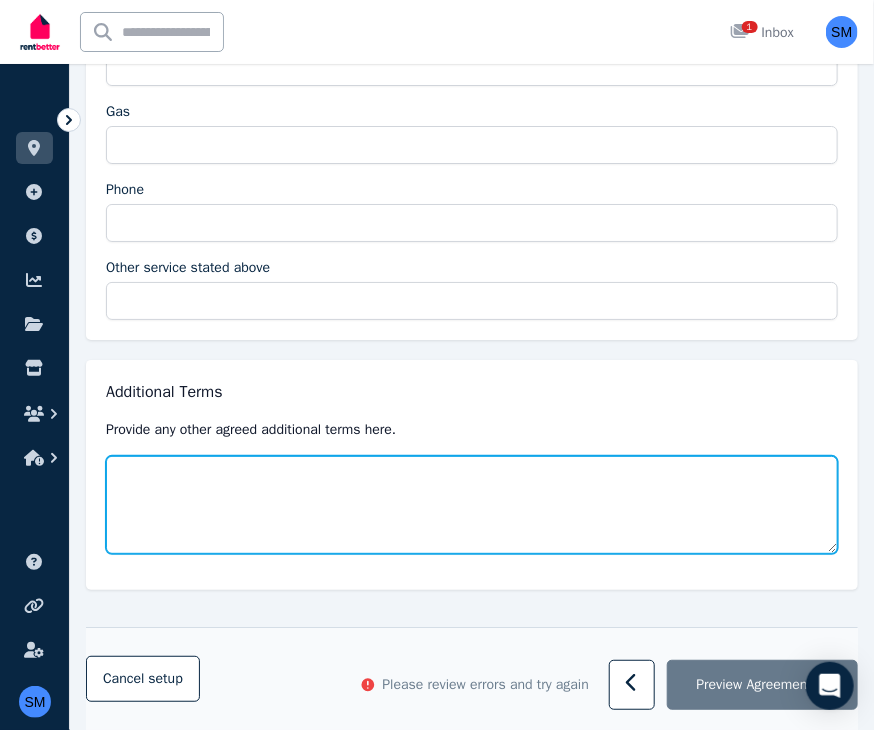 click at bounding box center [472, 505] 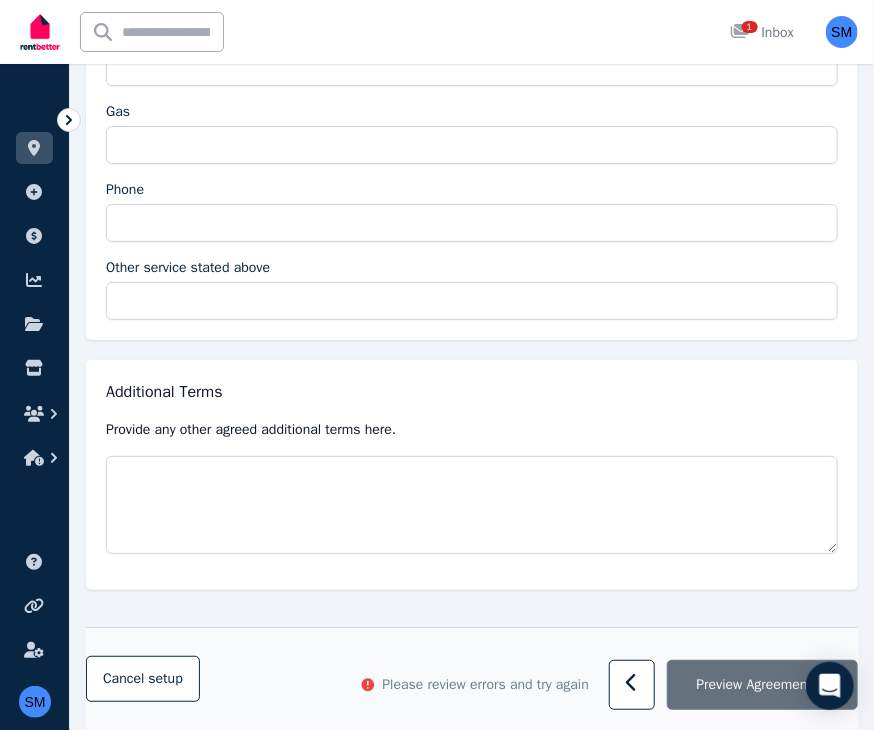 click on "Preview Agreement" at bounding box center (762, 686) 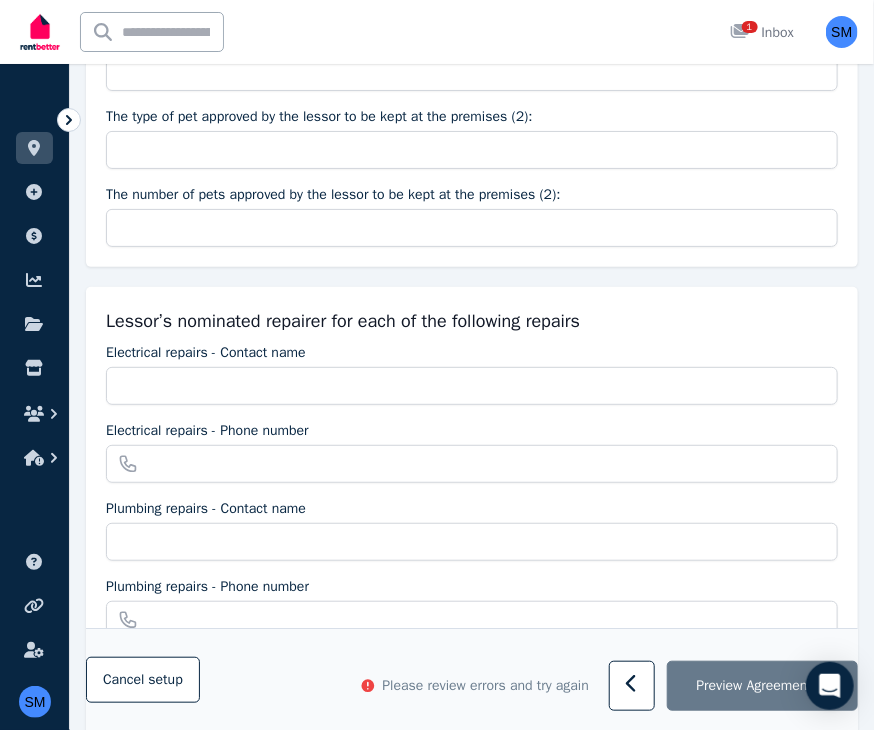 scroll, scrollTop: 2148, scrollLeft: 0, axis: vertical 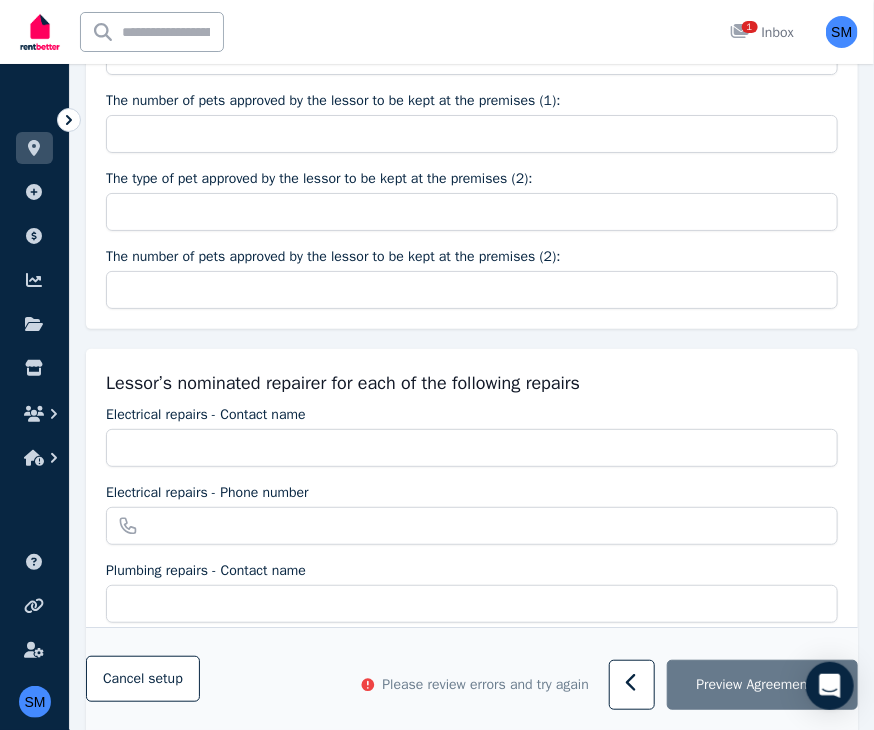 click on "Electrical repairs - Contact name" at bounding box center [472, 415] 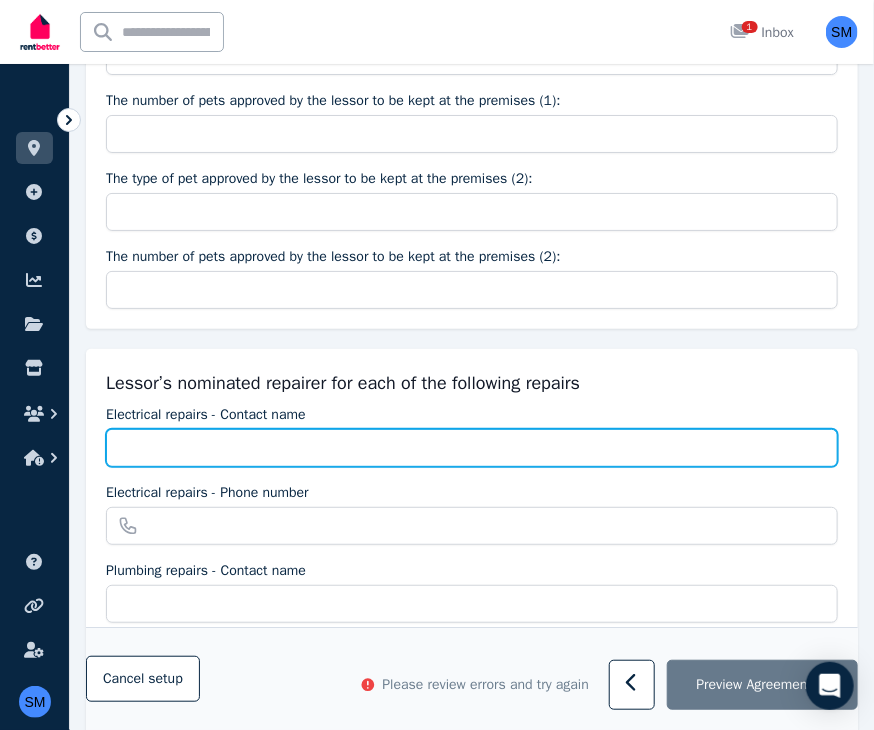 click on "Electrical repairs - Contact name" at bounding box center (472, 448) 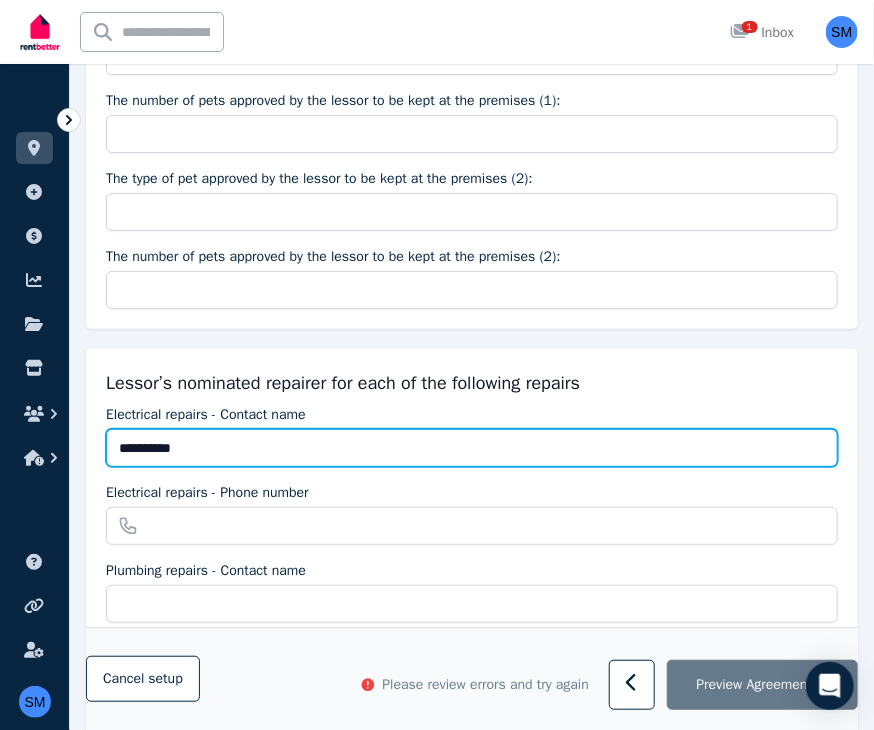 type on "**********" 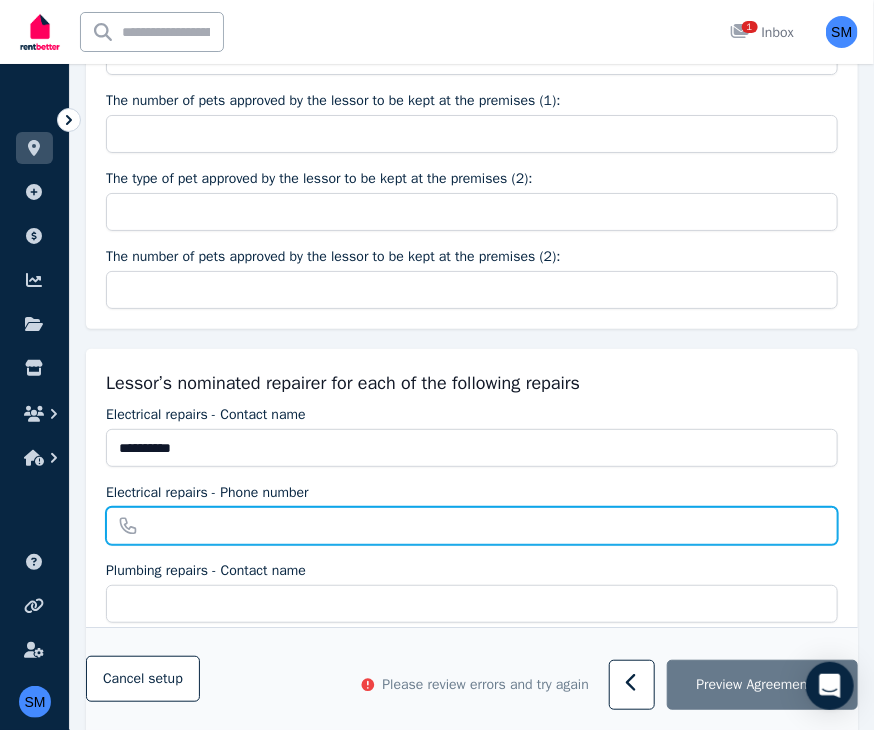 click on "Electrical repairs - Phone number" at bounding box center (472, 526) 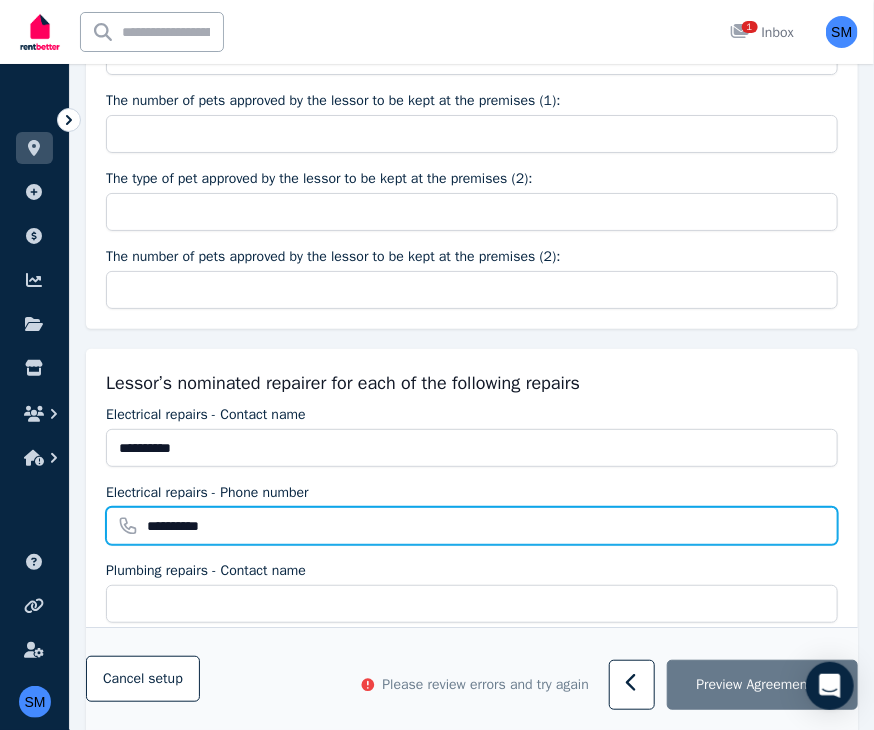 type on "**********" 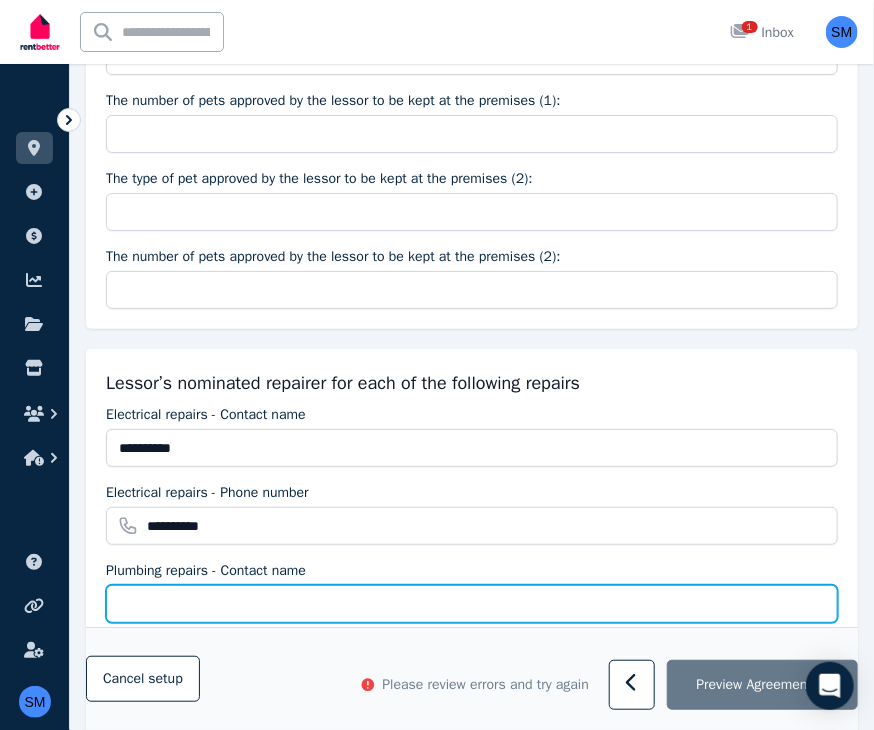 click on "Plumbing repairs - Contact name" at bounding box center (472, 604) 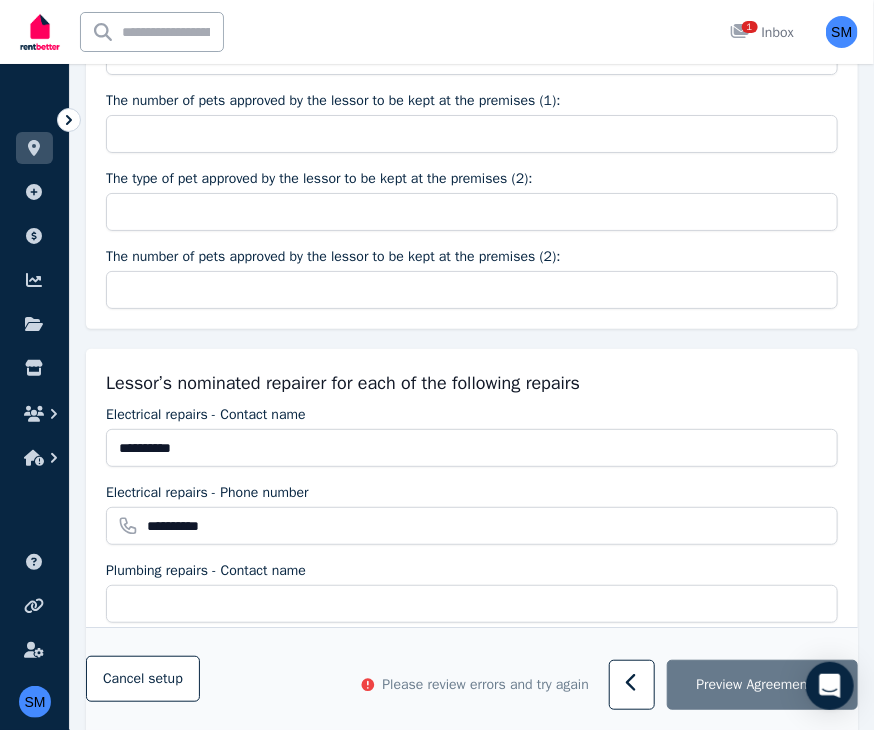 click on "Cancel setup Please review errors and try again Preview Agreement" at bounding box center (472, 680) 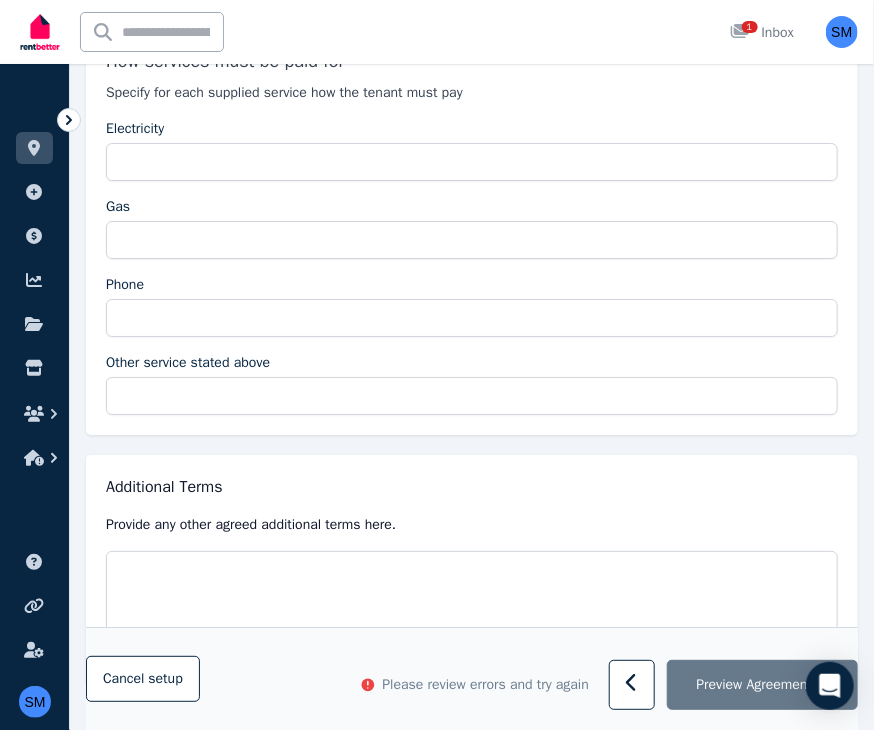 scroll, scrollTop: 4235, scrollLeft: 0, axis: vertical 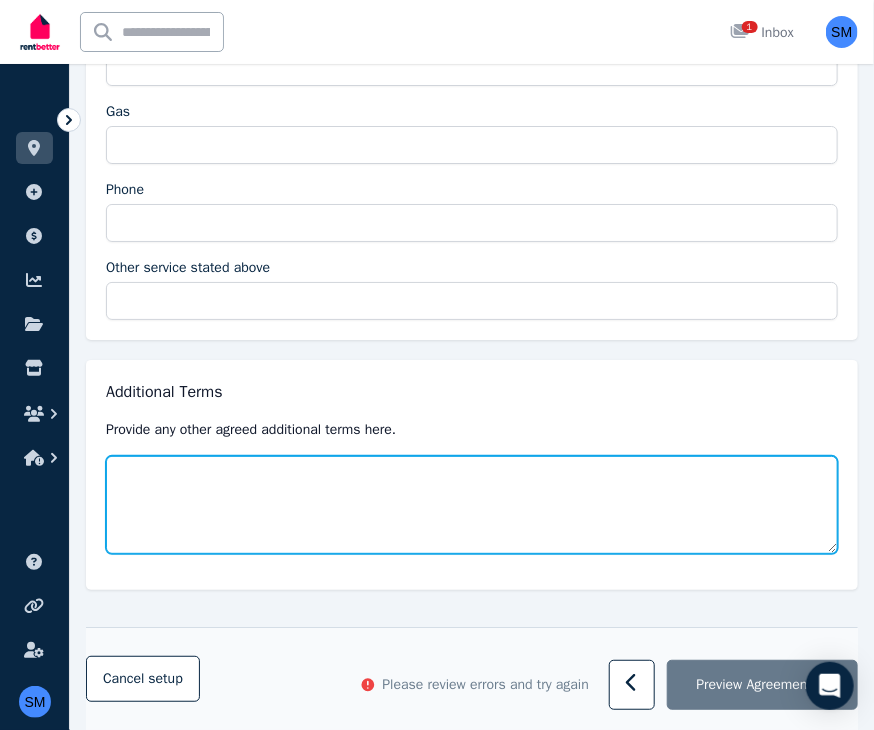 click at bounding box center (472, 505) 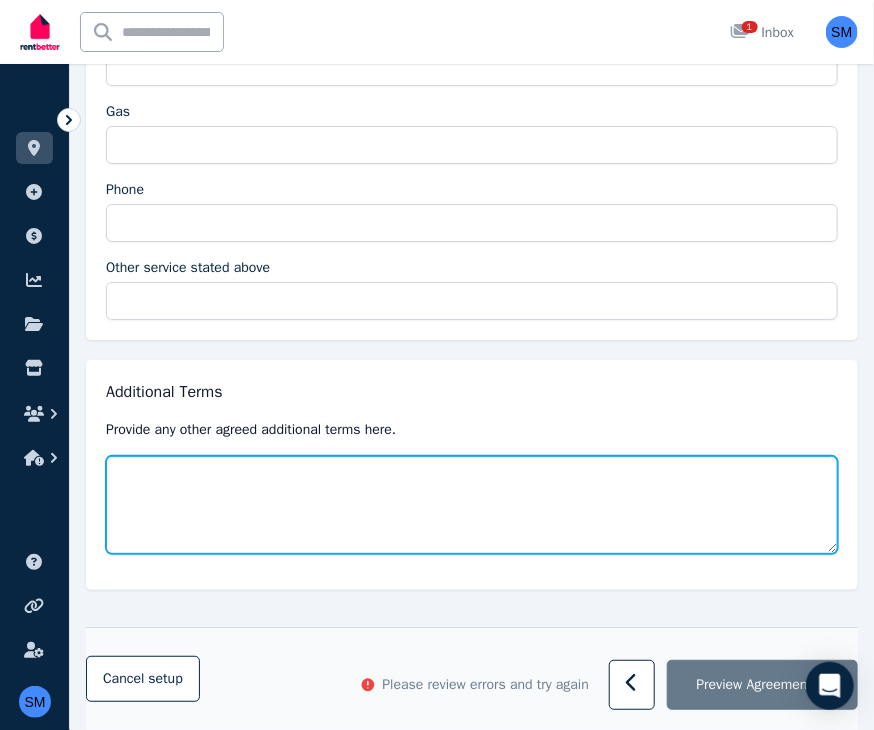 type on "*" 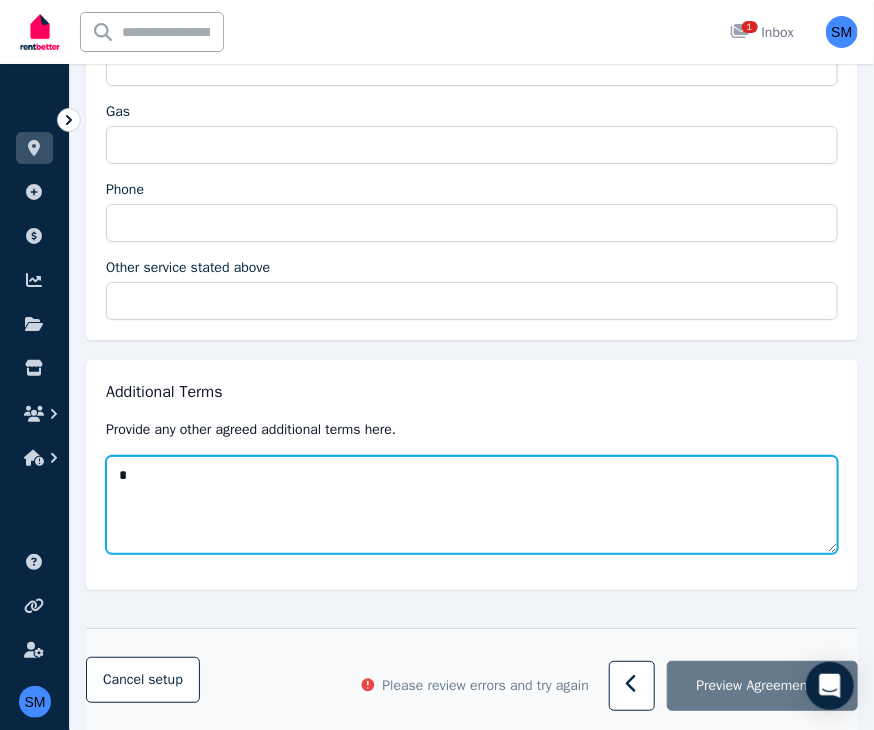 type 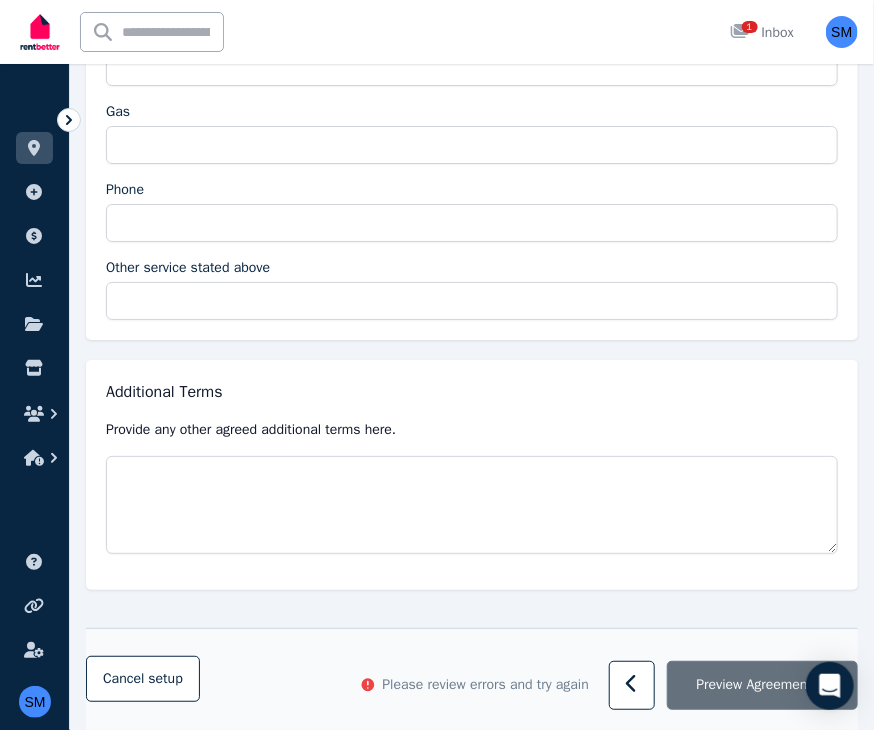 click on "Preview Agreement" at bounding box center (754, 685) 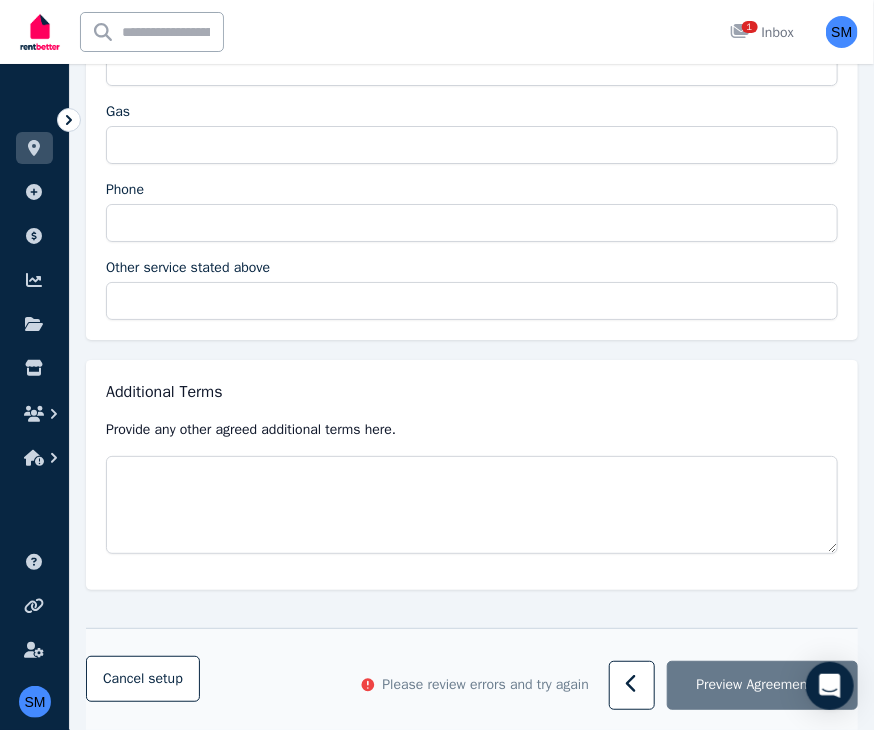click on "Please review errors and try again" at bounding box center [485, 685] 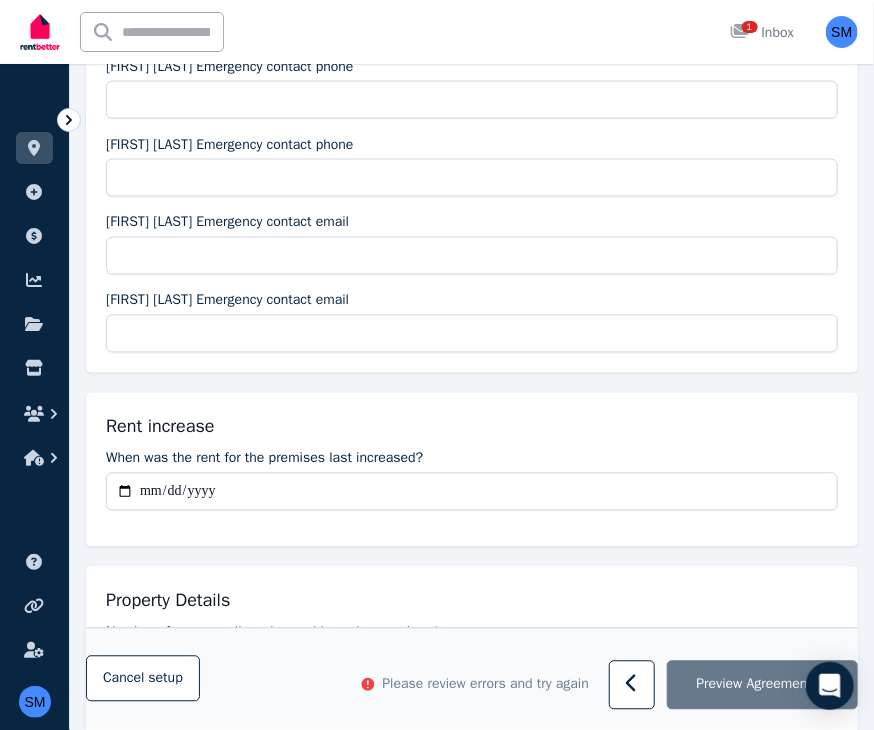 scroll, scrollTop: 909, scrollLeft: 0, axis: vertical 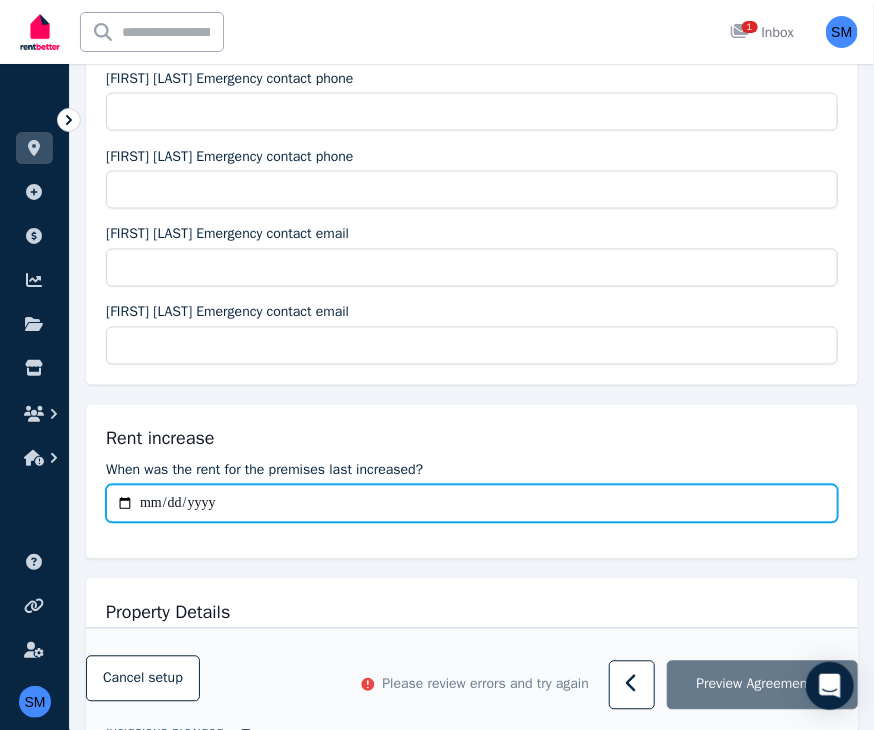 click on "When was the rent for the premises last increased?" at bounding box center [472, 504] 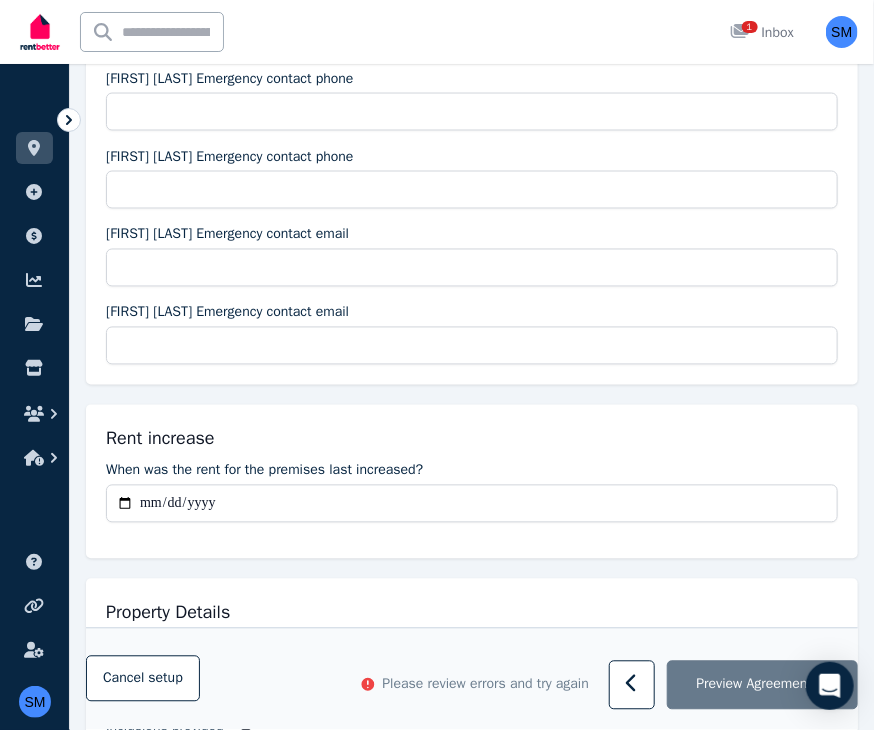 click on "Rent increase" at bounding box center [472, 439] 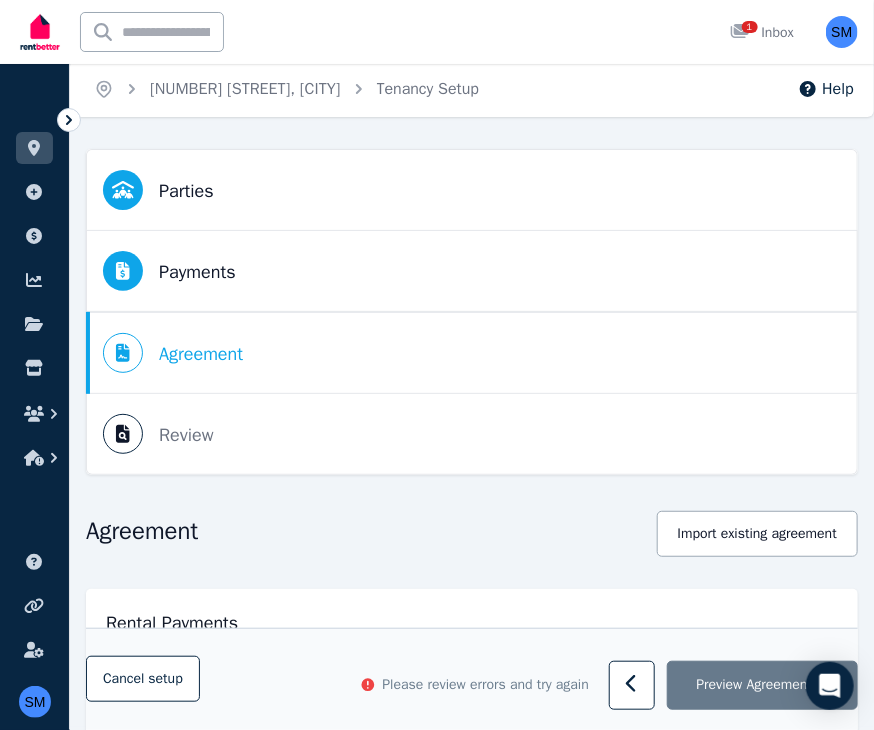 scroll, scrollTop: 0, scrollLeft: 0, axis: both 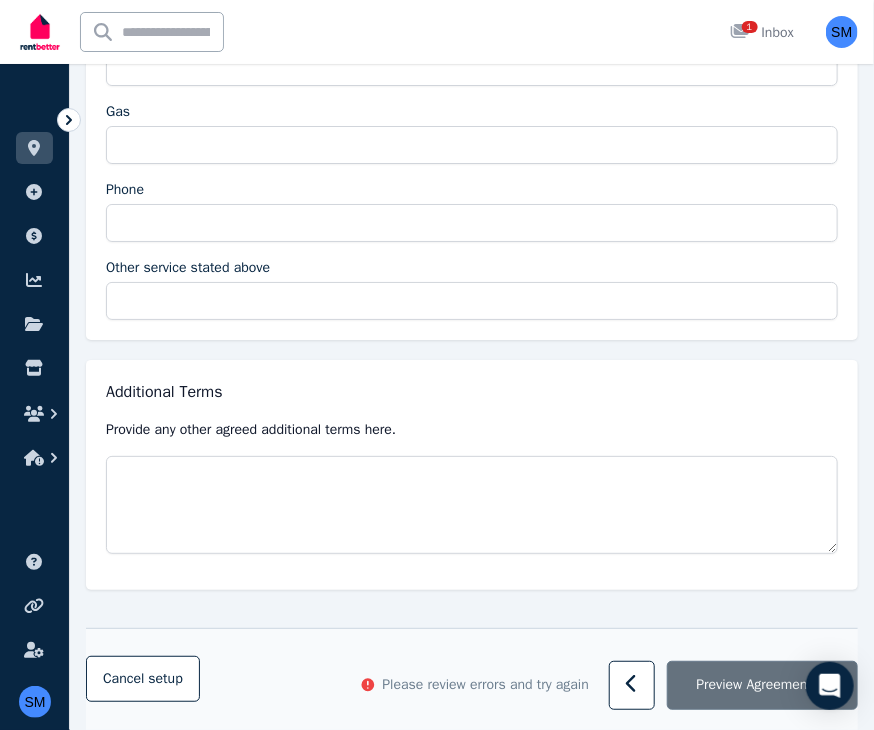 click on "Preview Agreement" at bounding box center [754, 685] 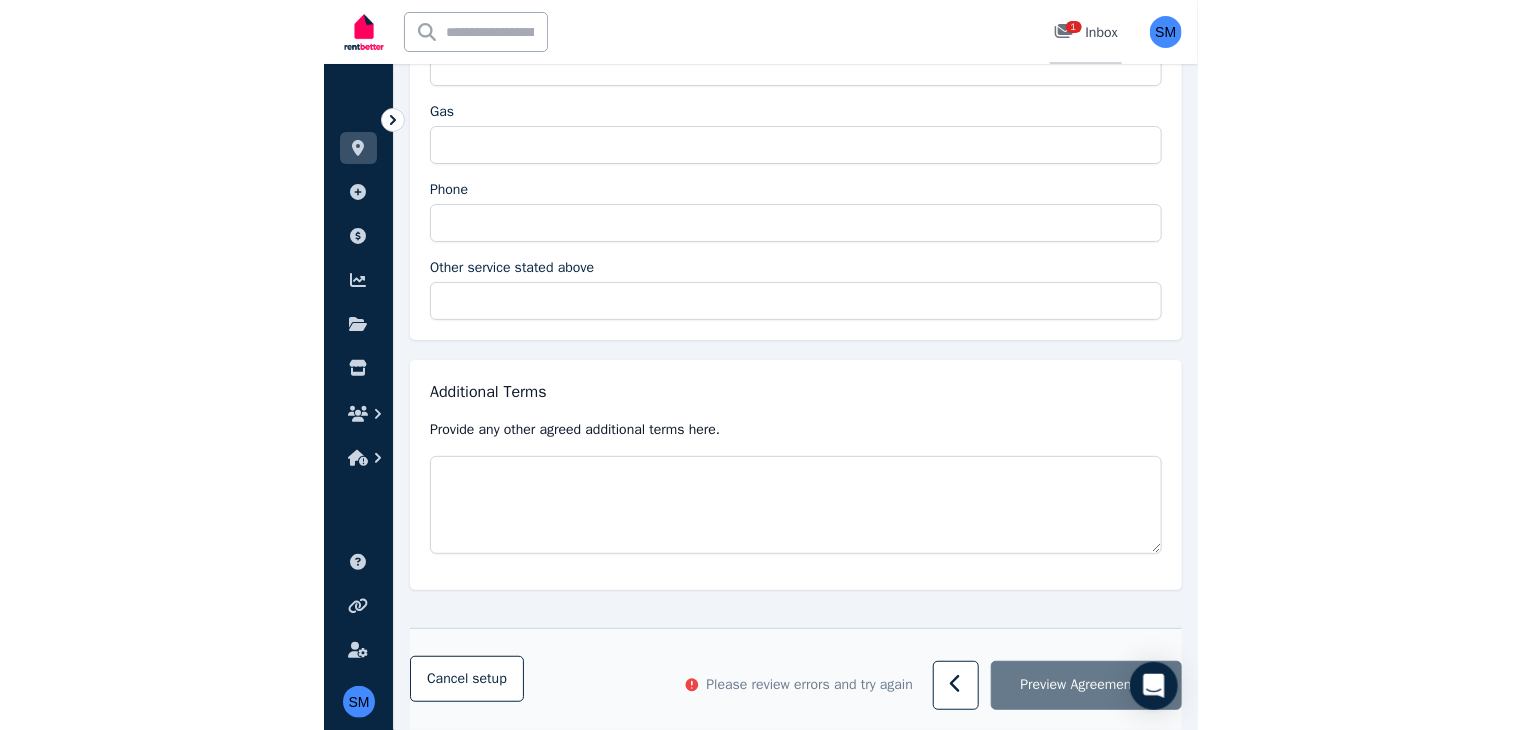 scroll, scrollTop: 3990, scrollLeft: 0, axis: vertical 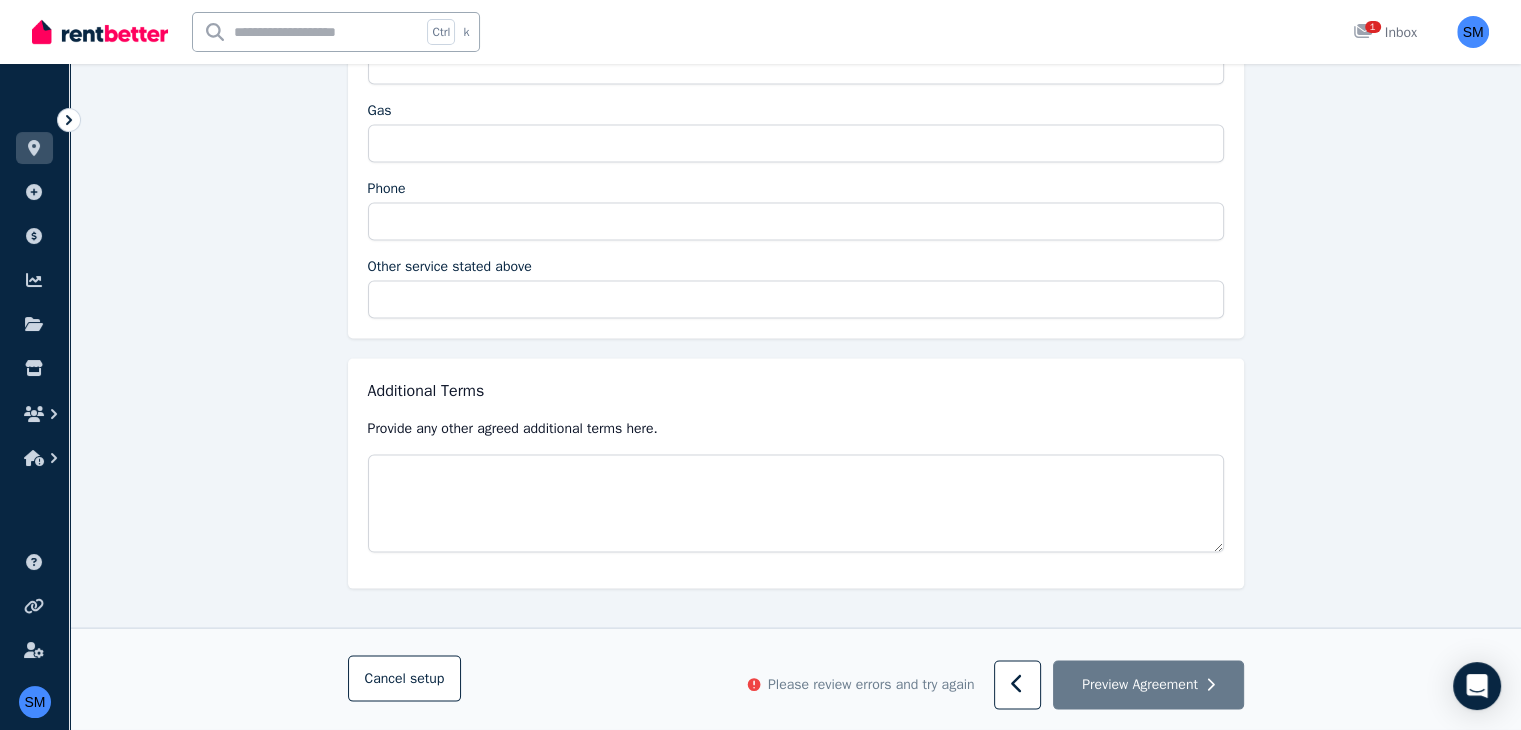 click on "Please review errors and try again" at bounding box center [871, 685] 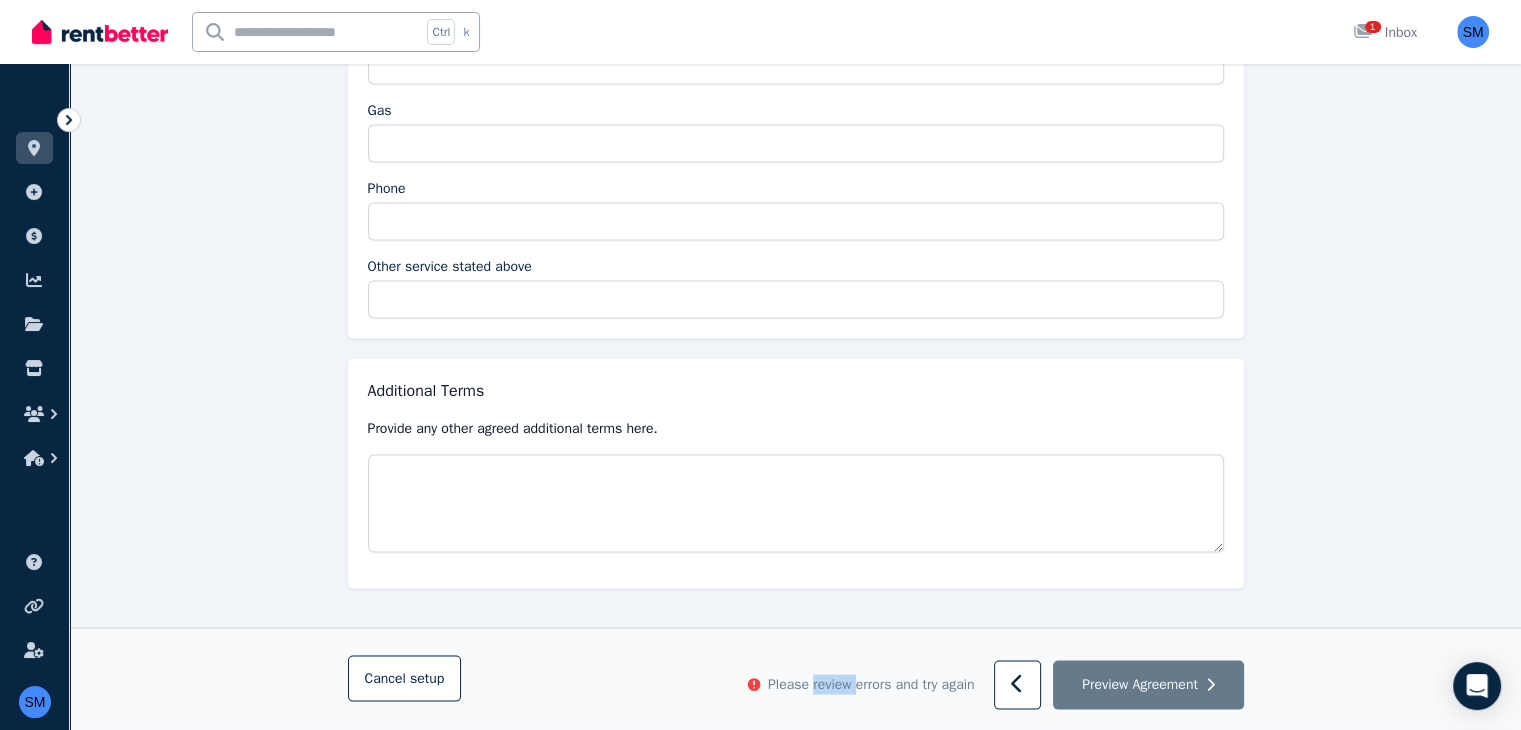 click on "Please review errors and try again" at bounding box center (871, 685) 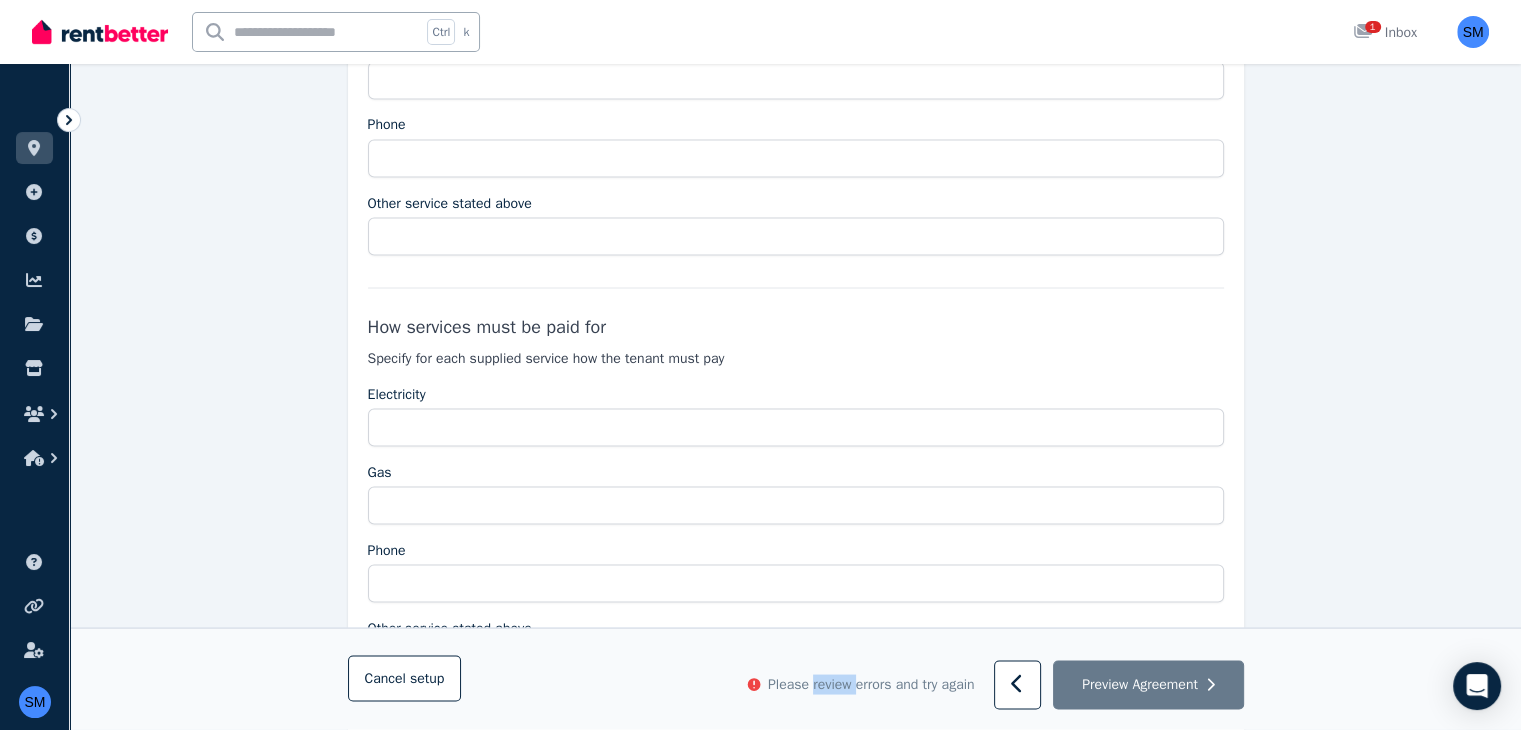 scroll, scrollTop: 3689, scrollLeft: 0, axis: vertical 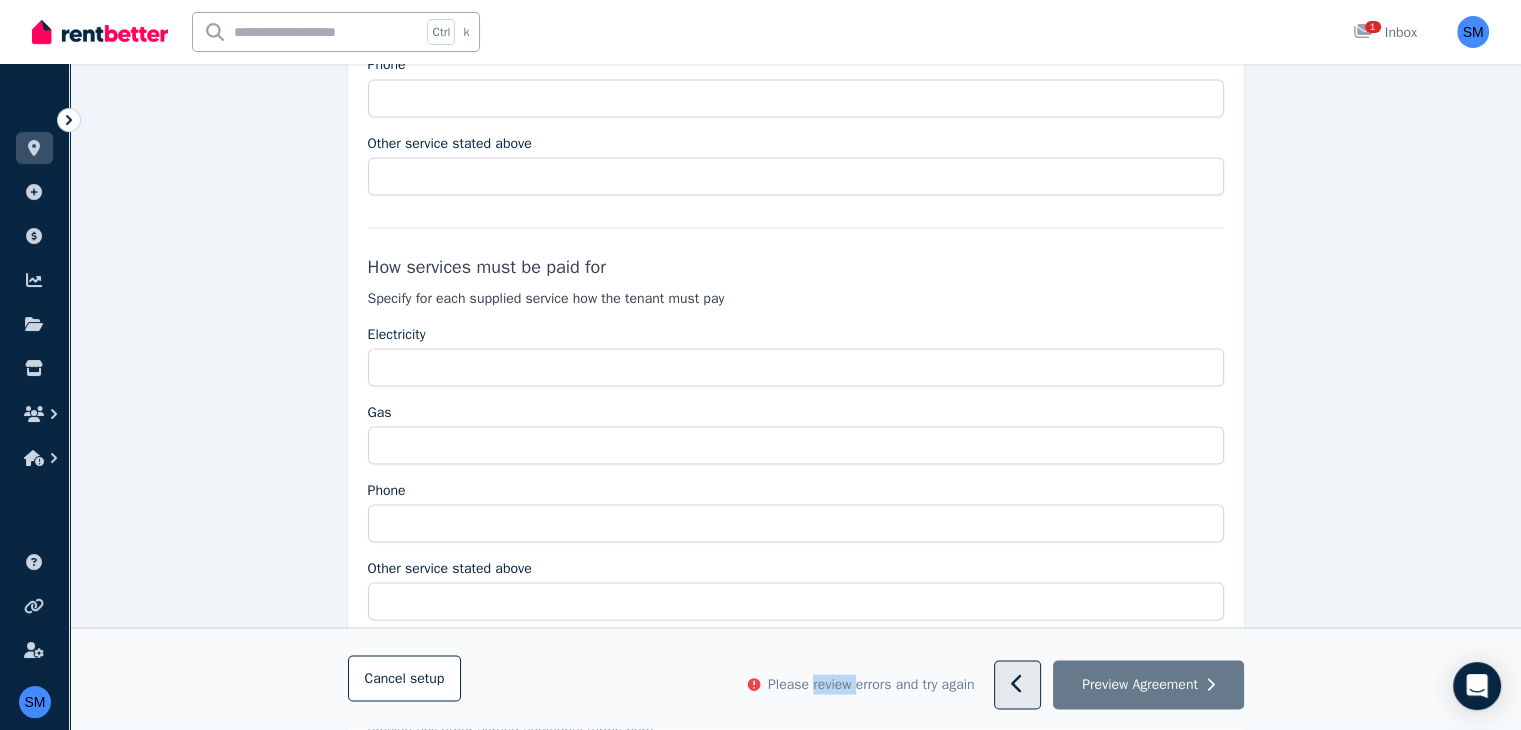 click at bounding box center [1017, 686] 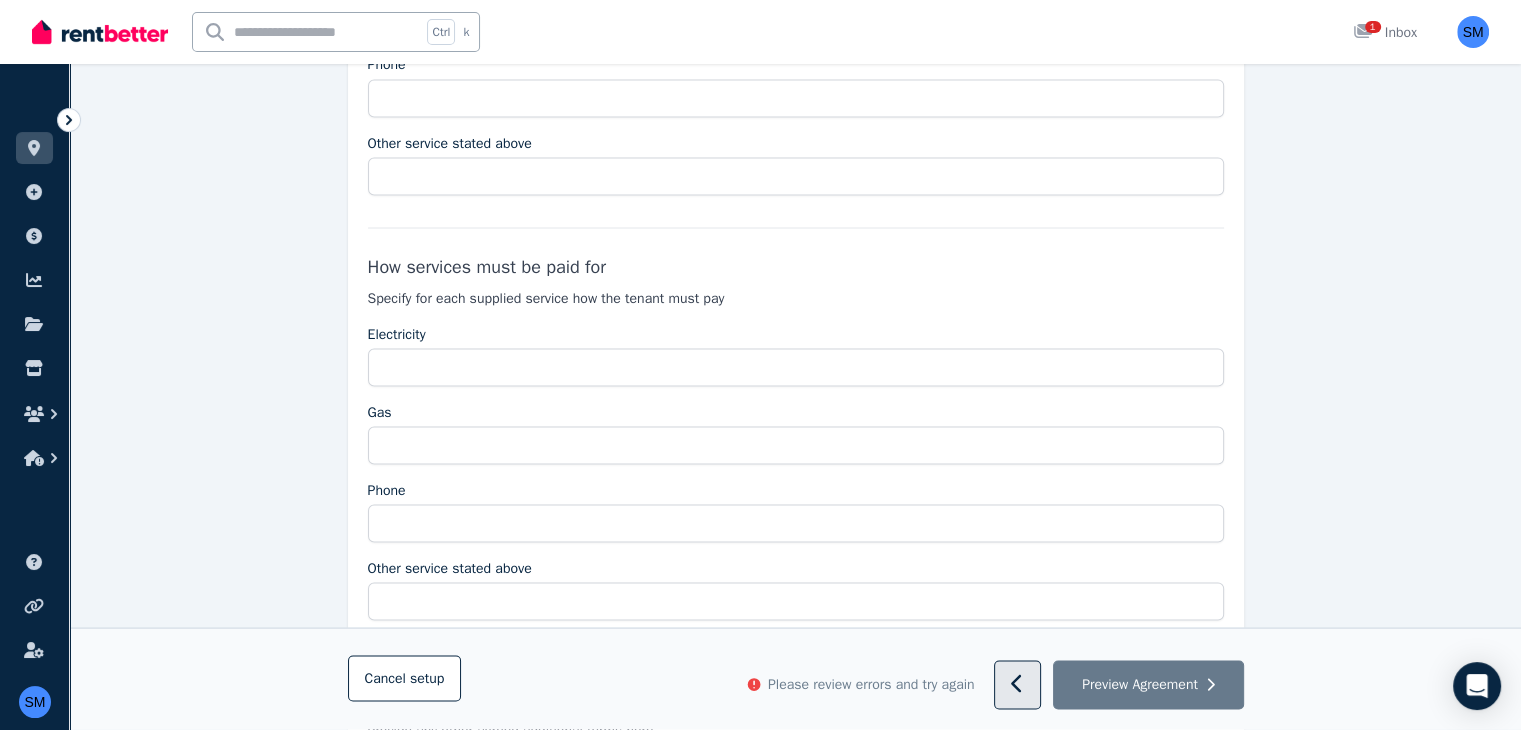 select on "**********" 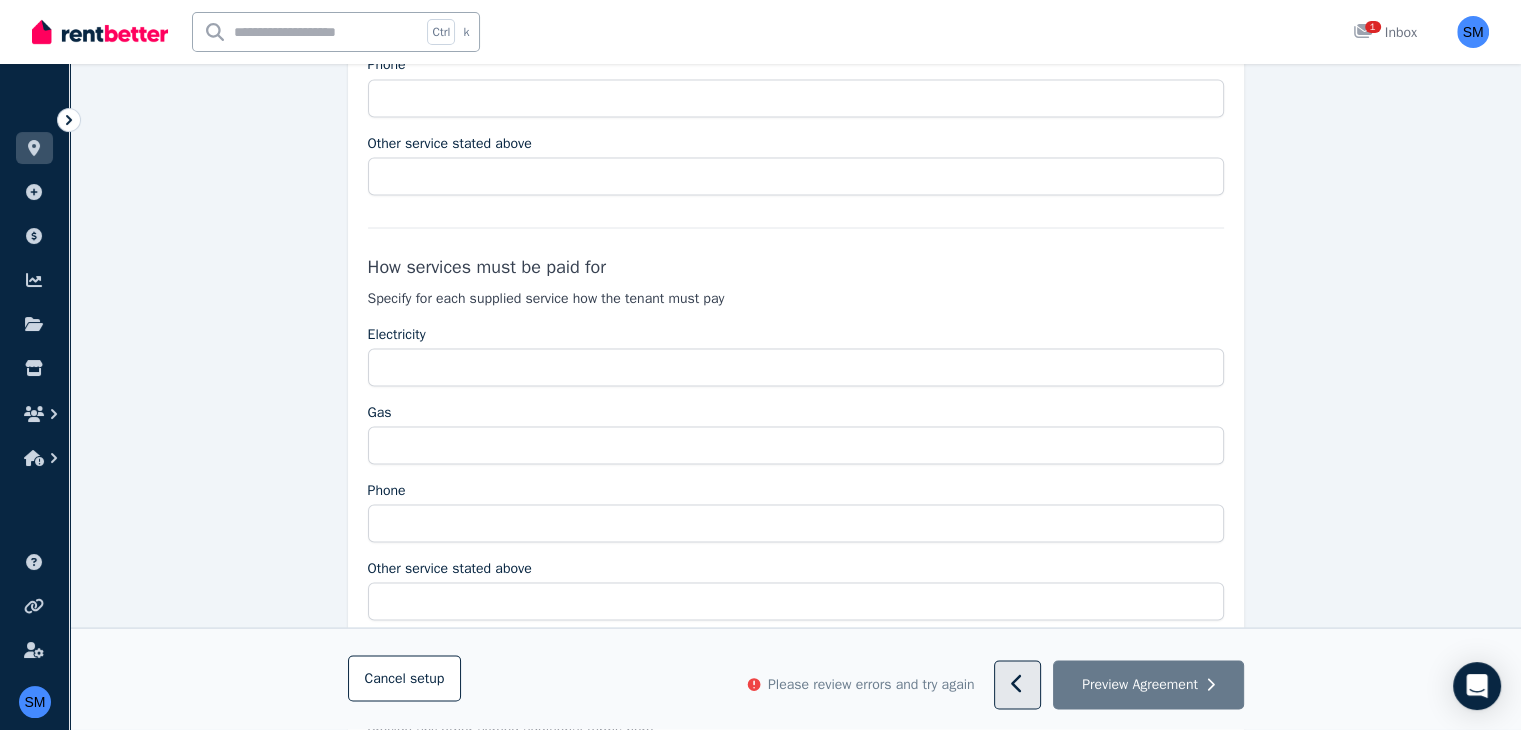 select on "*" 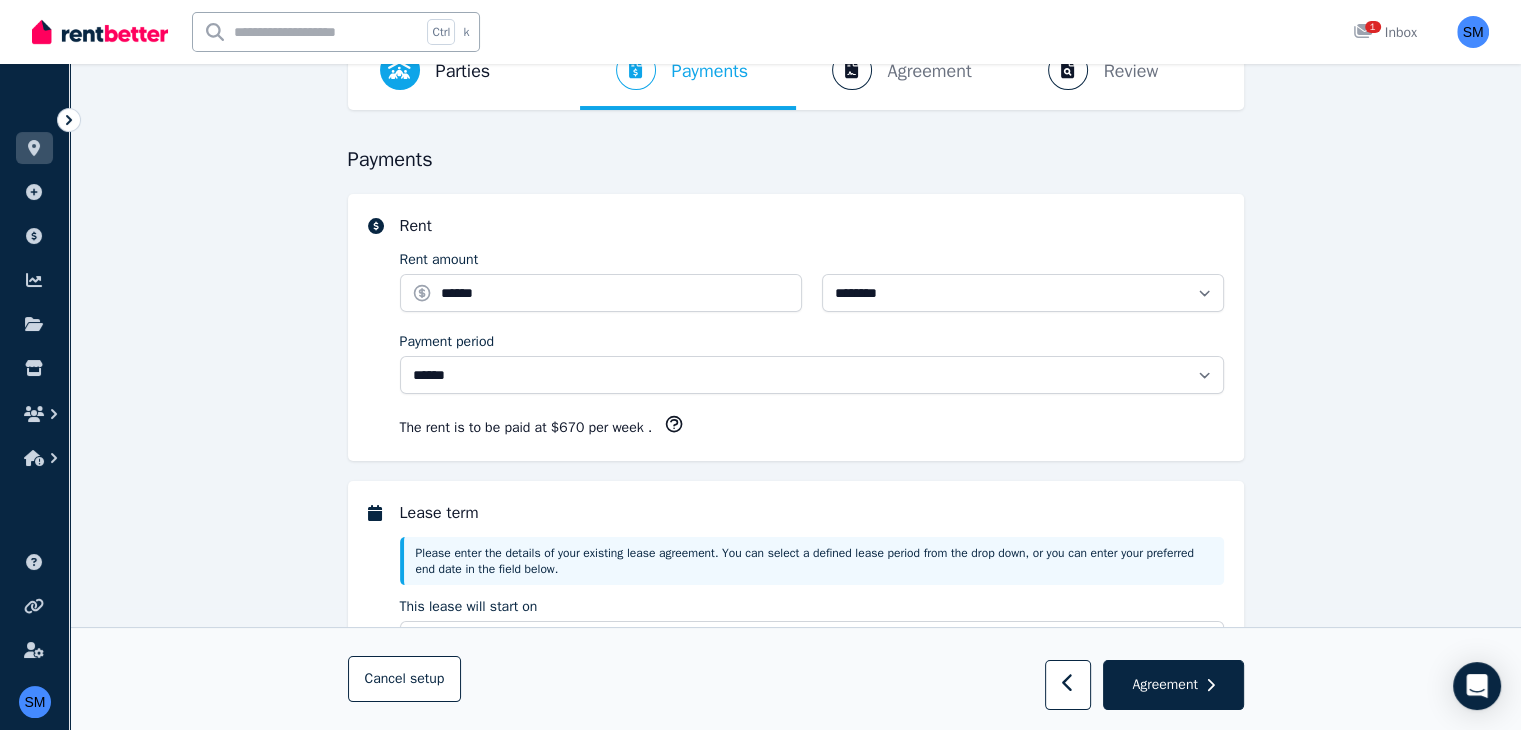 scroll, scrollTop: 0, scrollLeft: 0, axis: both 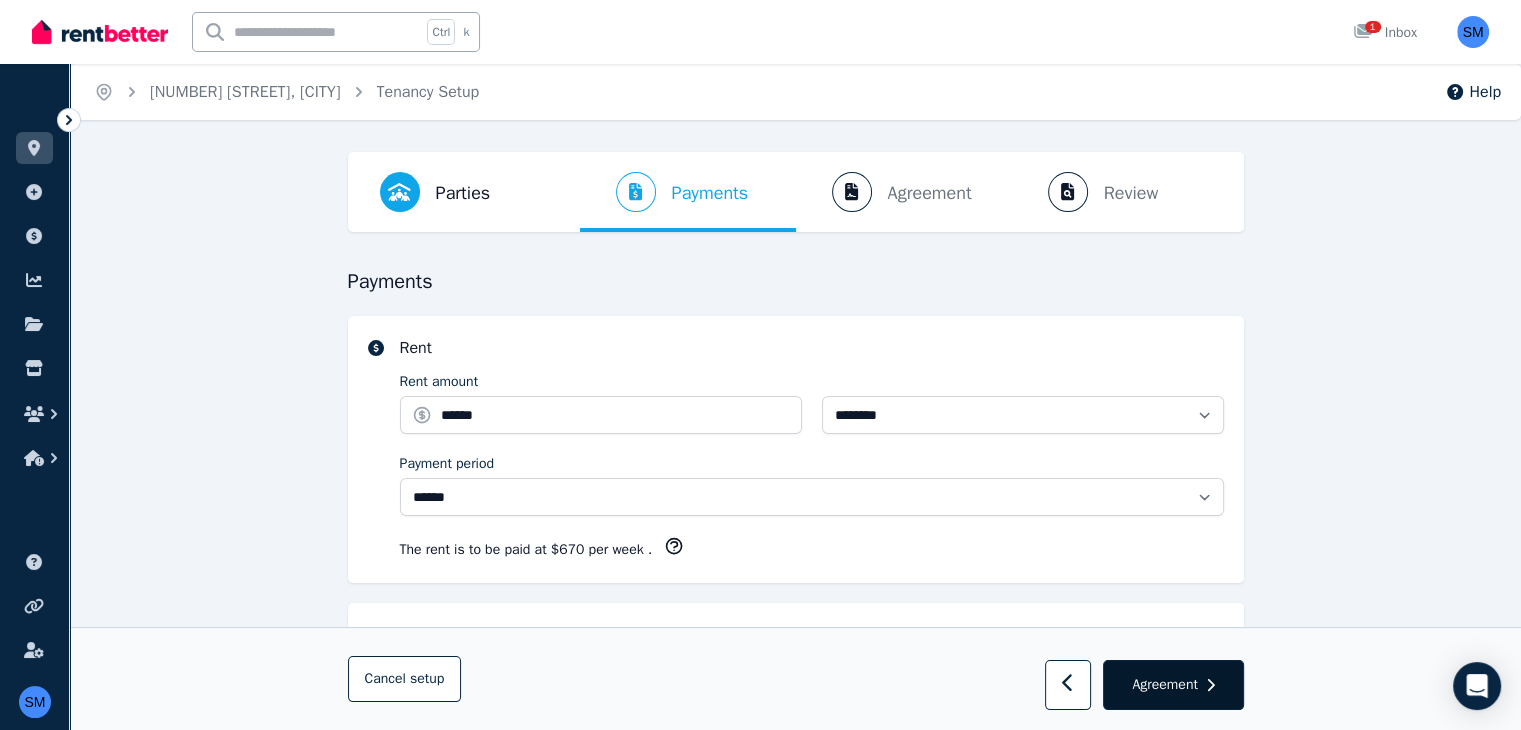 click on "Agreement" at bounding box center [1173, 686] 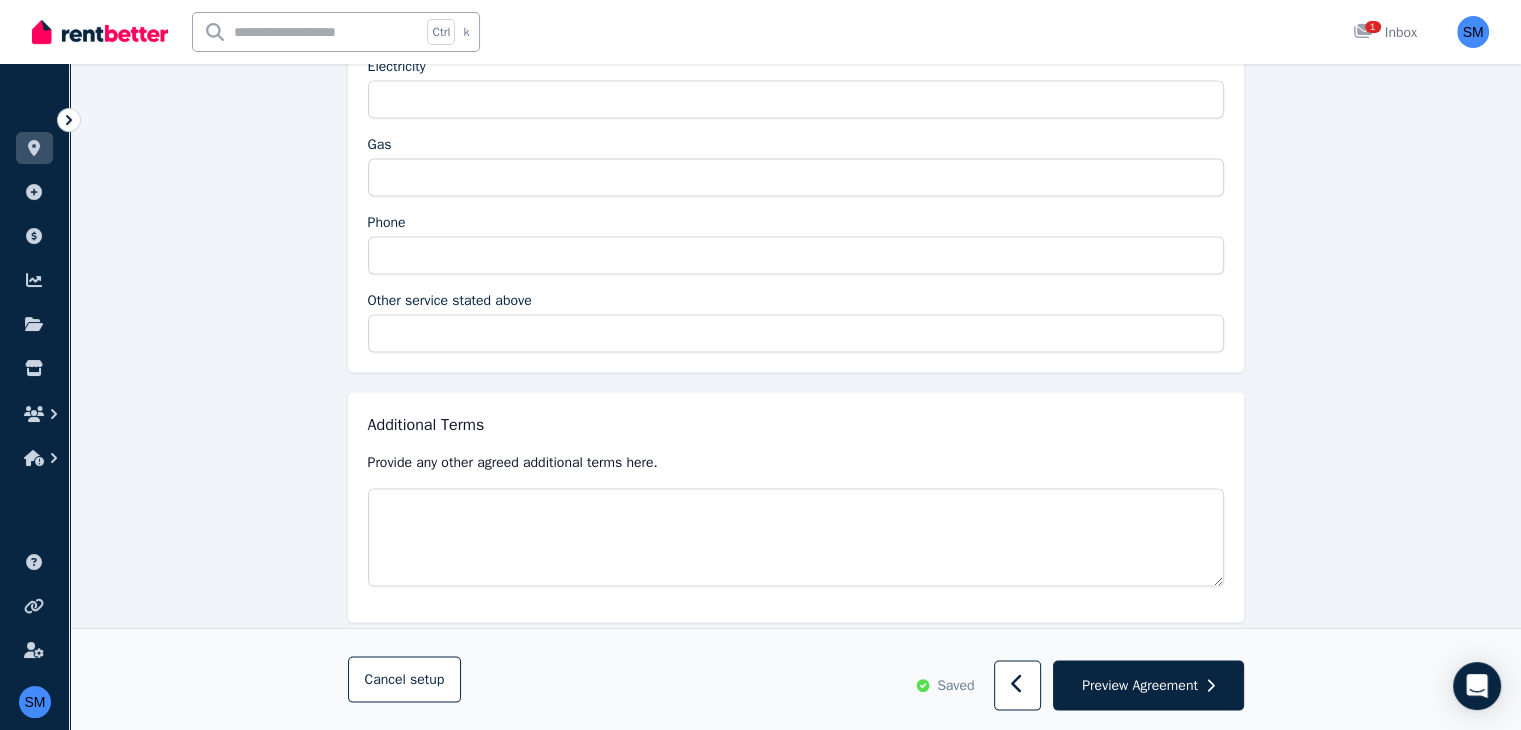 scroll, scrollTop: 3990, scrollLeft: 0, axis: vertical 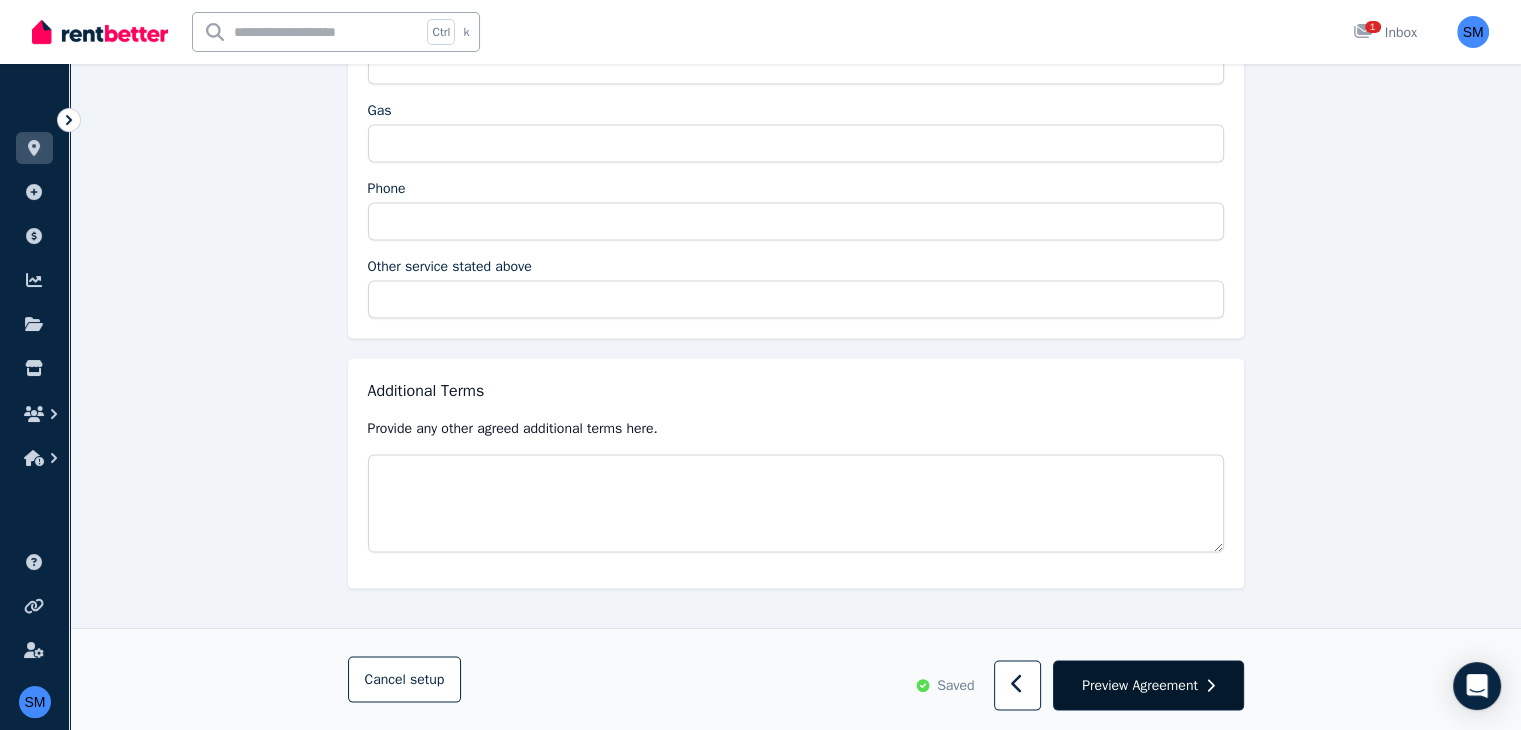 click on "Preview Agreement" at bounding box center [1140, 685] 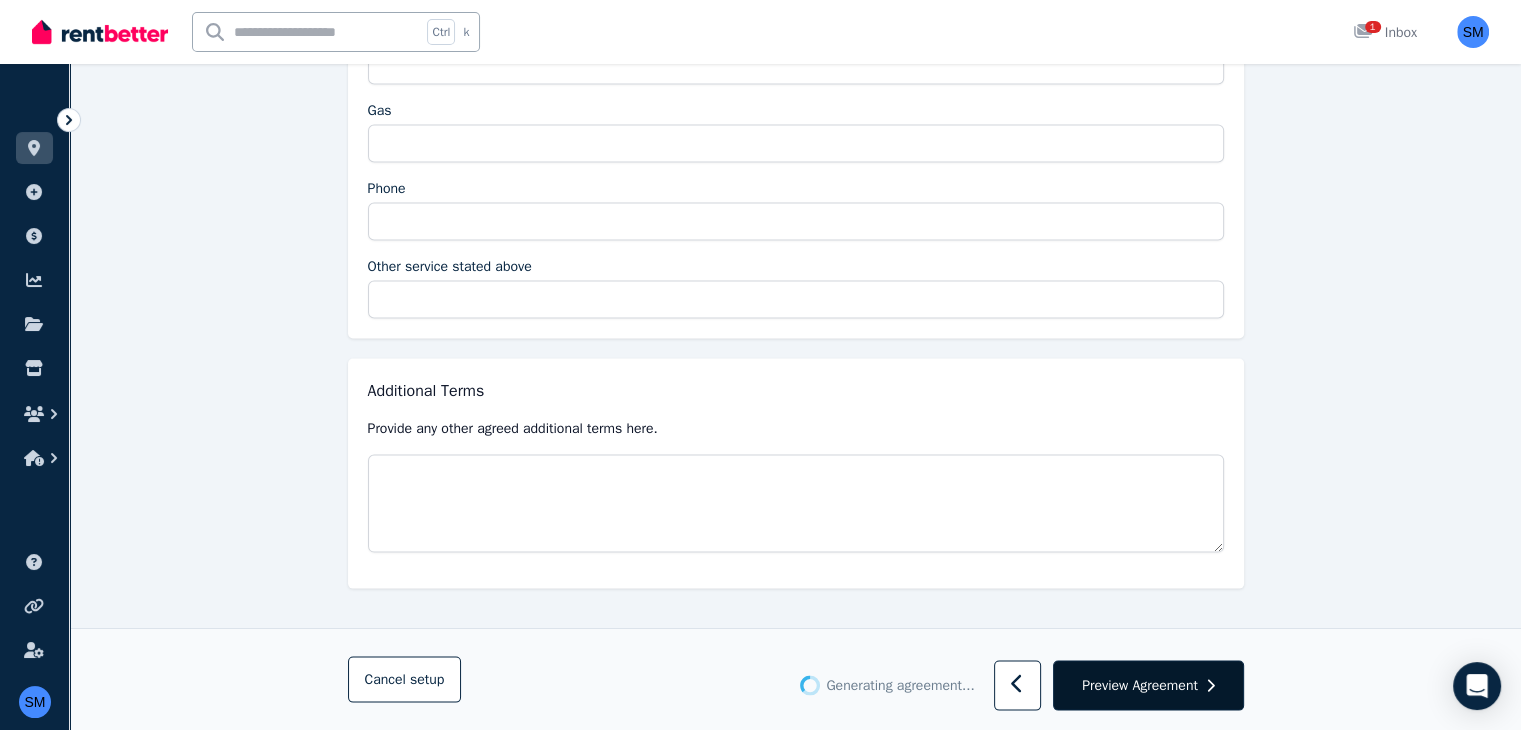 scroll, scrollTop: 0, scrollLeft: 0, axis: both 